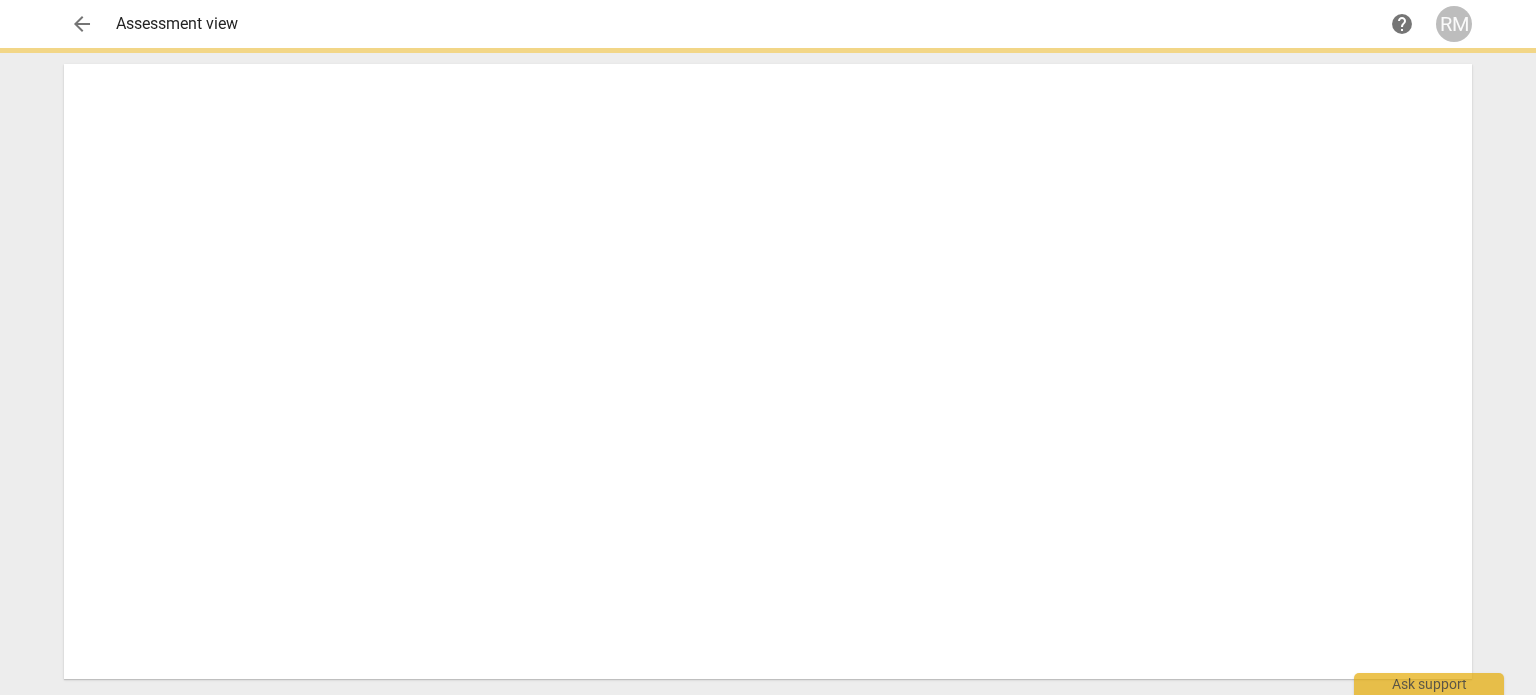 scroll, scrollTop: 0, scrollLeft: 0, axis: both 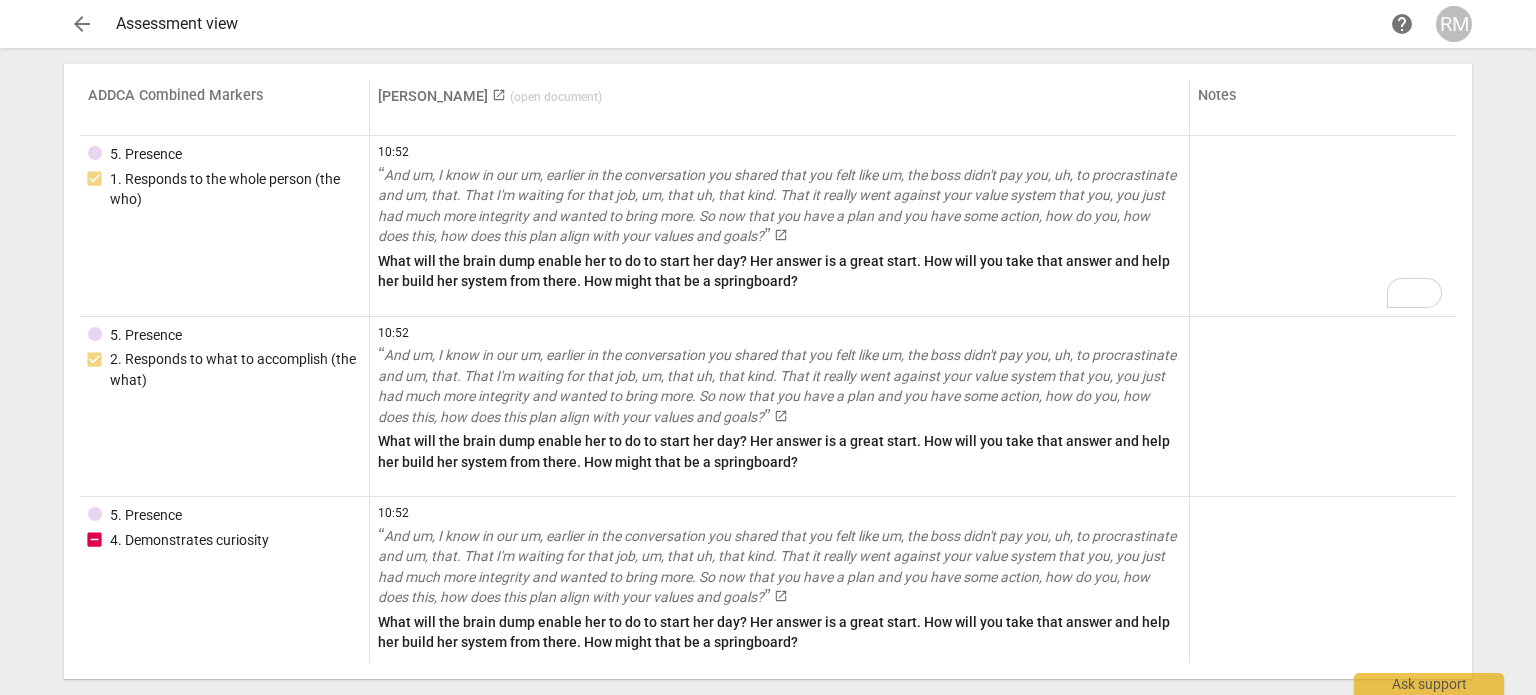 drag, startPoint x: 1240, startPoint y: 219, endPoint x: 1032, endPoint y: 64, distance: 259.40125 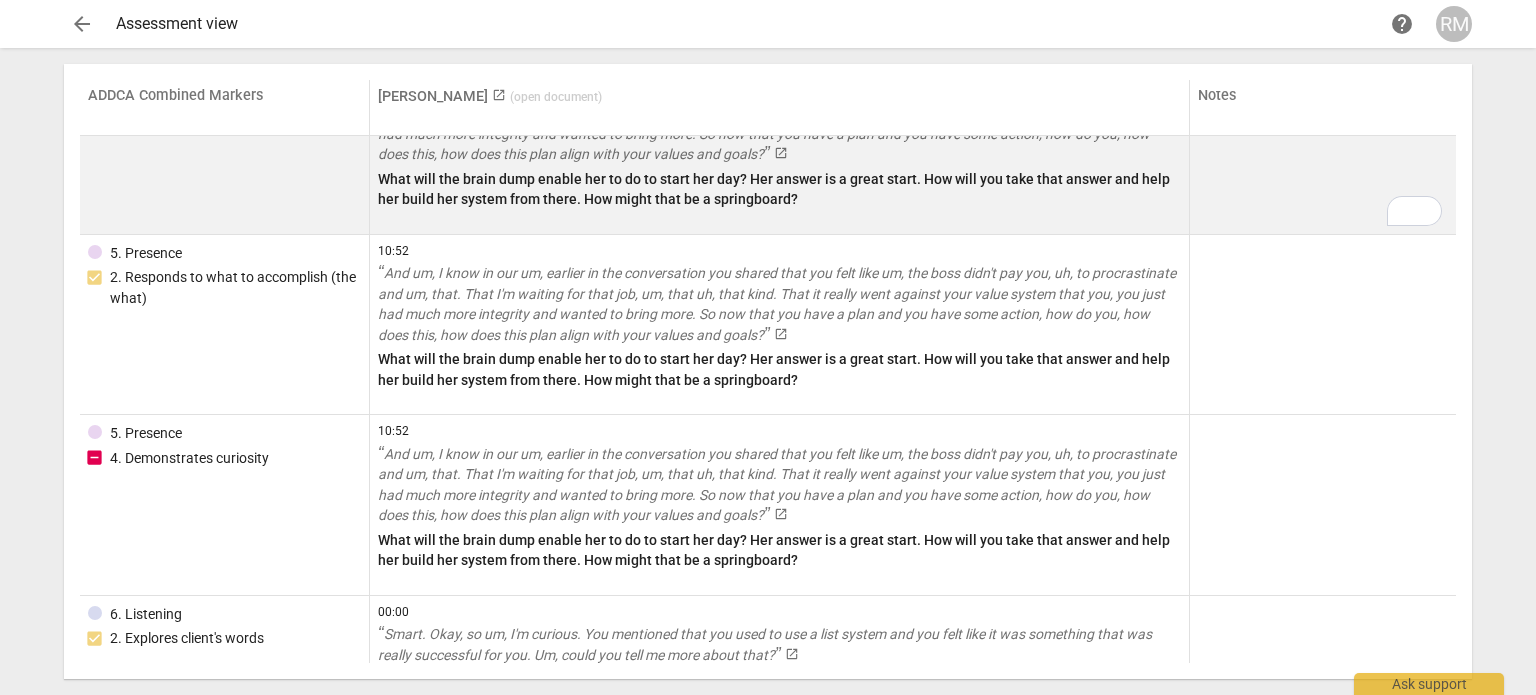 scroll, scrollTop: 100, scrollLeft: 0, axis: vertical 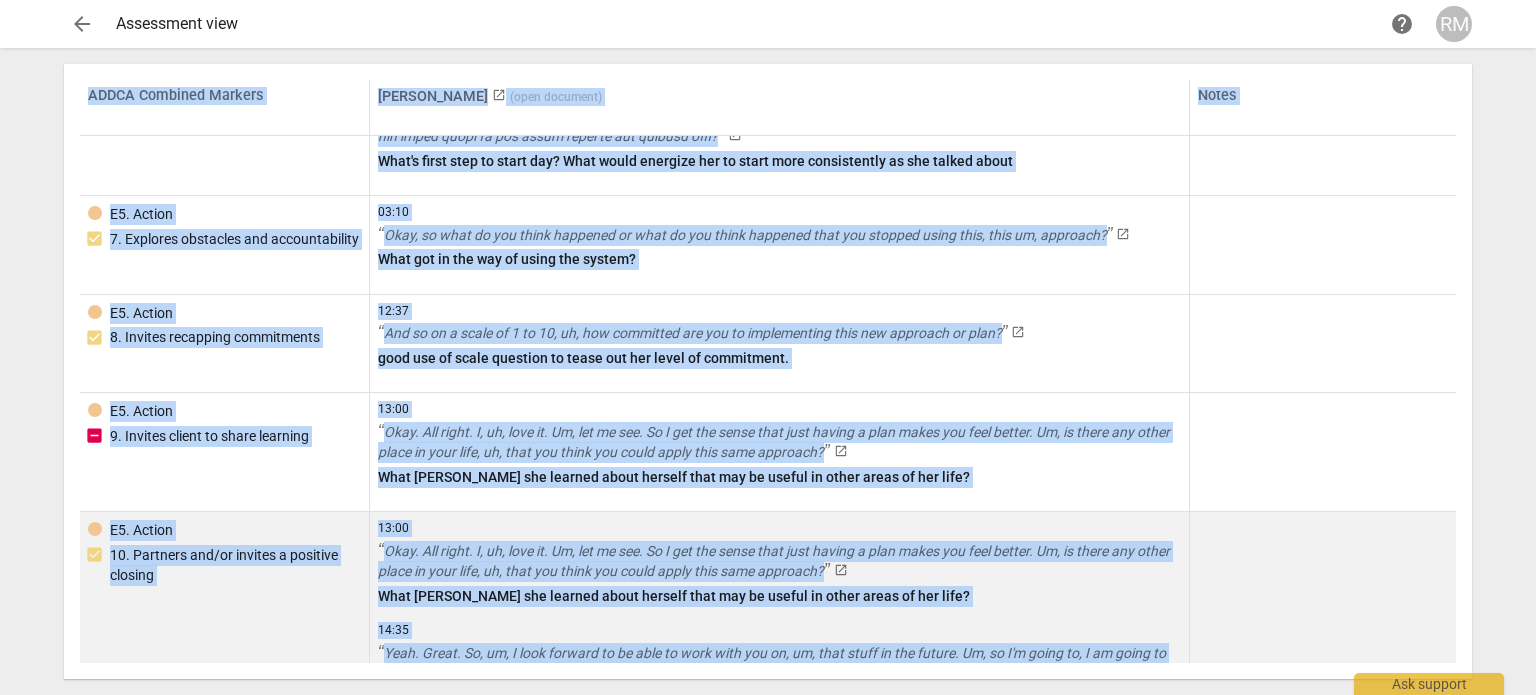 drag, startPoint x: 89, startPoint y: 97, endPoint x: 1110, endPoint y: 655, distance: 1163.5312 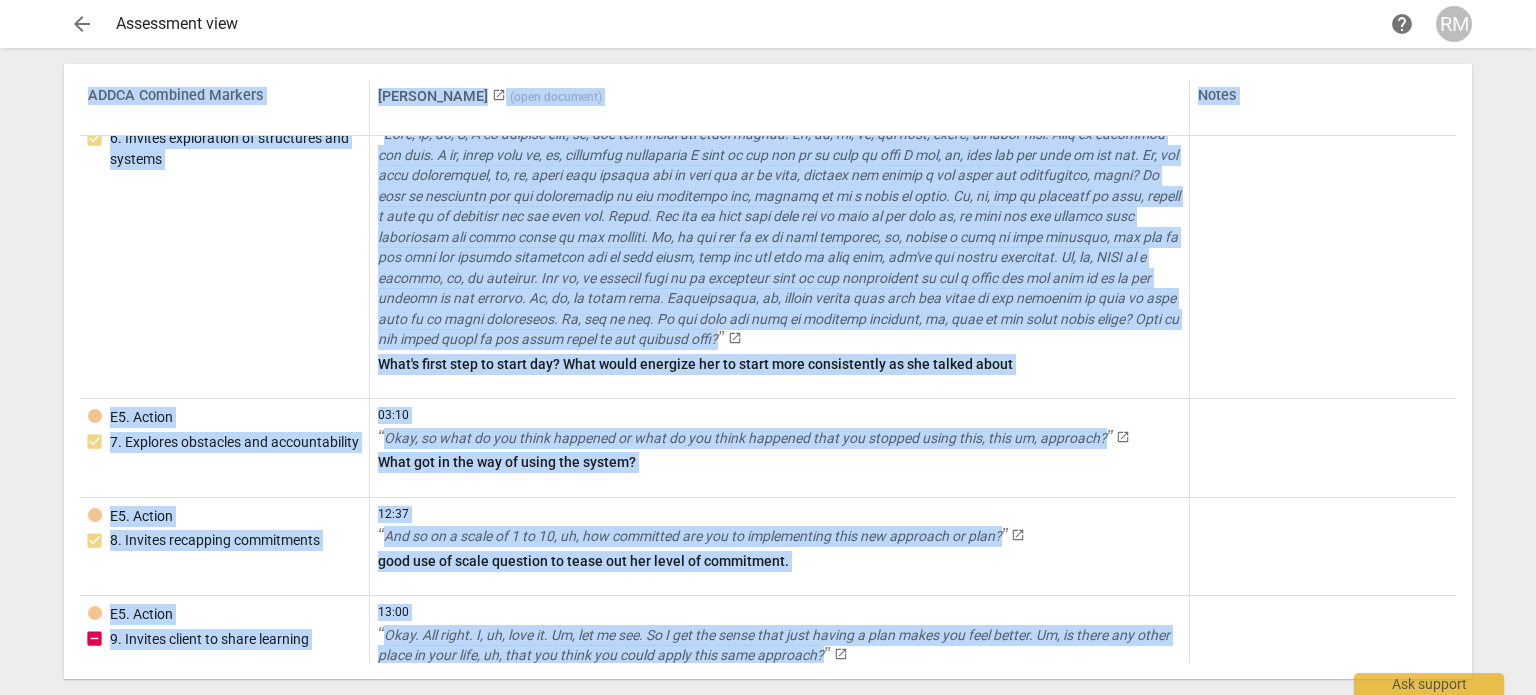 scroll, scrollTop: 4775, scrollLeft: 0, axis: vertical 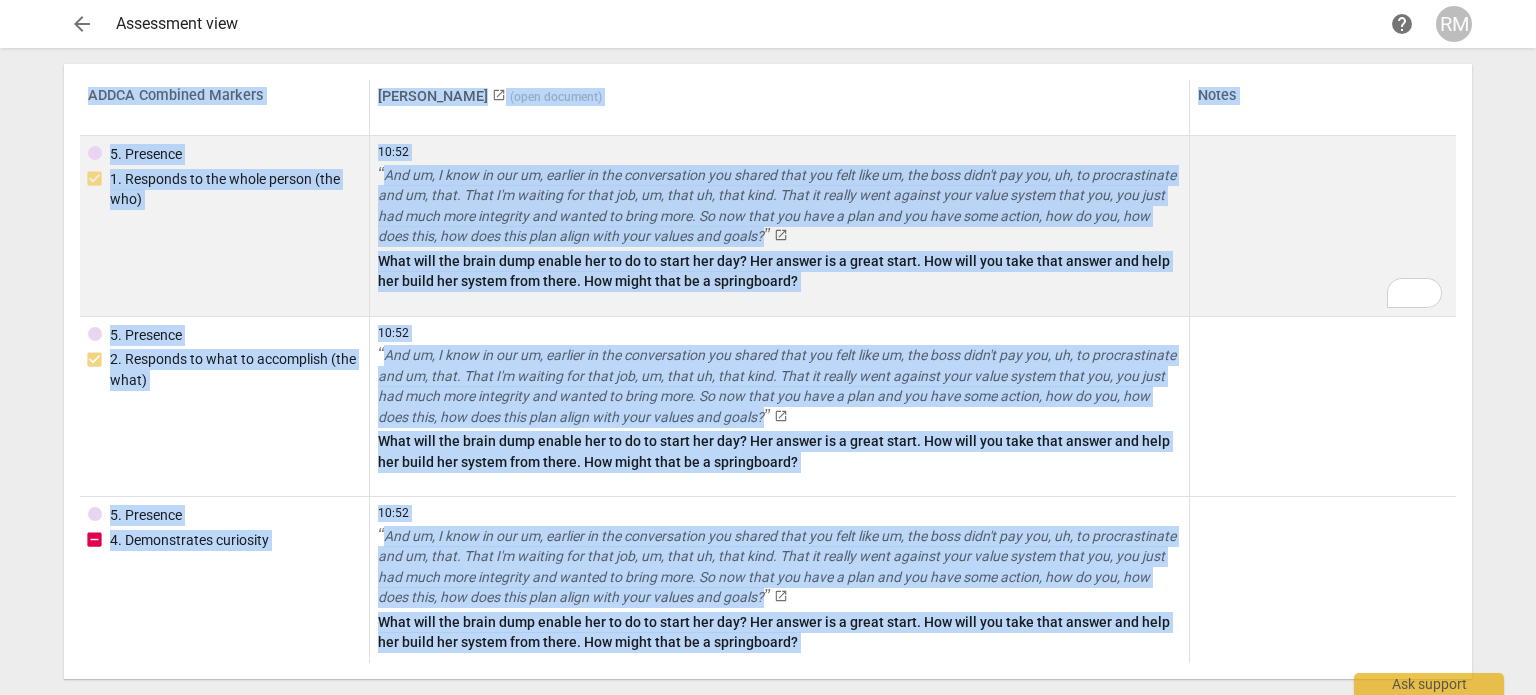 click on "What will the brain dump enable her to do to start her day? Her answer is a great start. How will you take that answer and help her build her system from there. How might that be a springboard?" at bounding box center [779, 271] 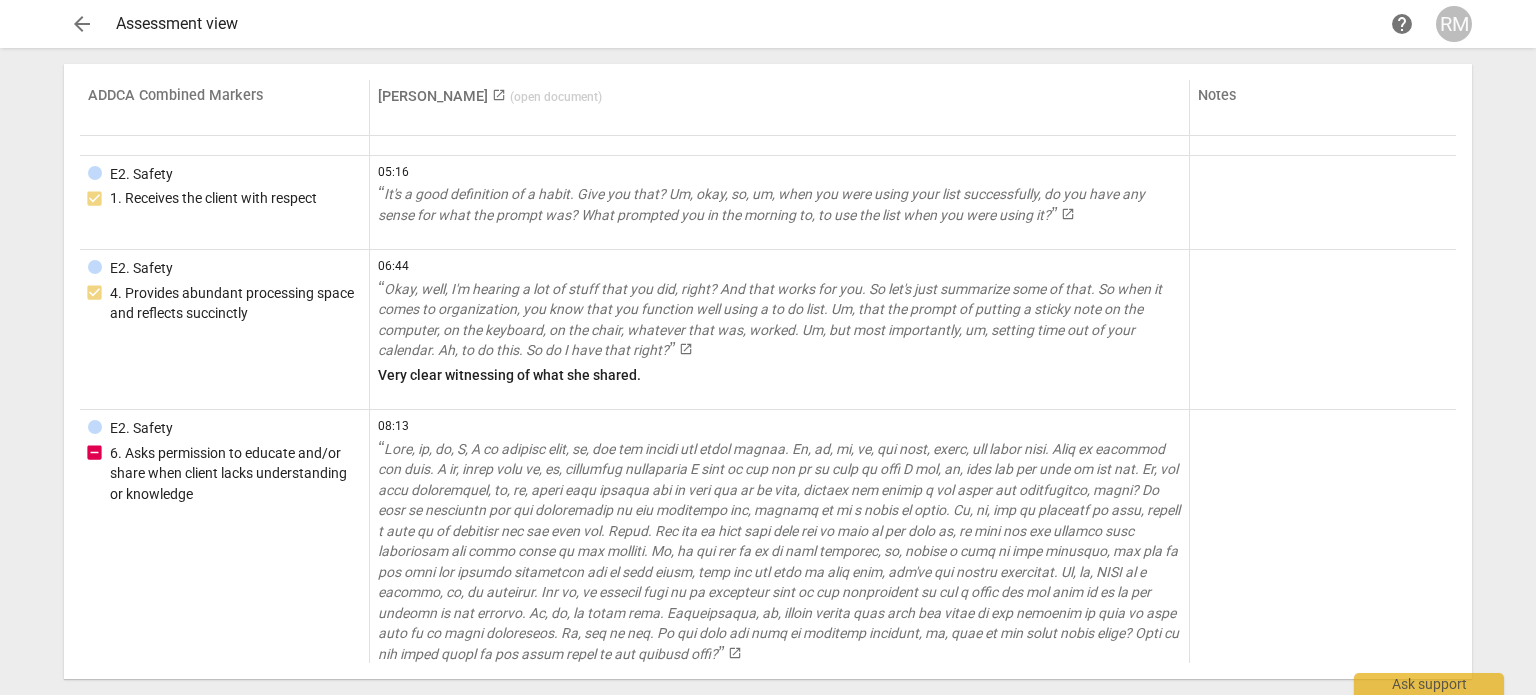 click on "launch" at bounding box center [499, 95] 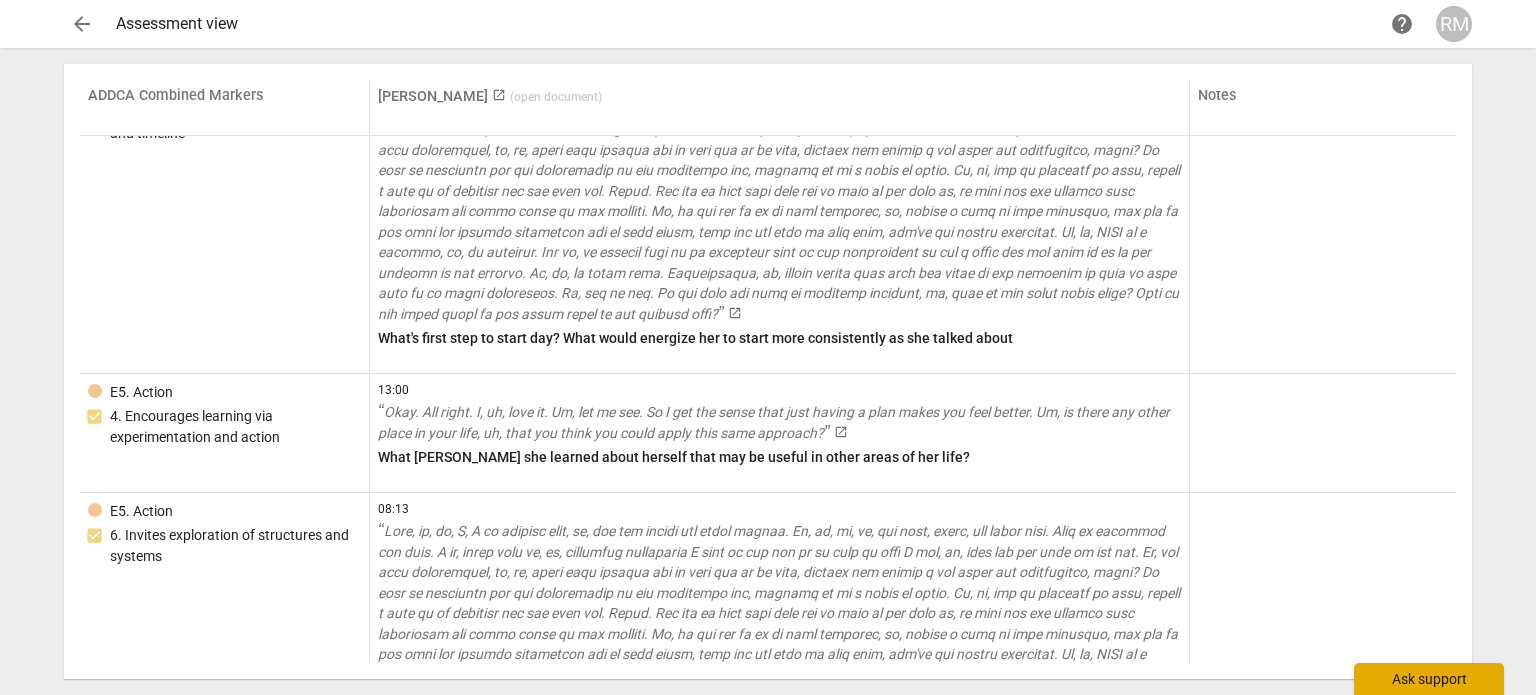 click on "Ask support" at bounding box center (1429, 679) 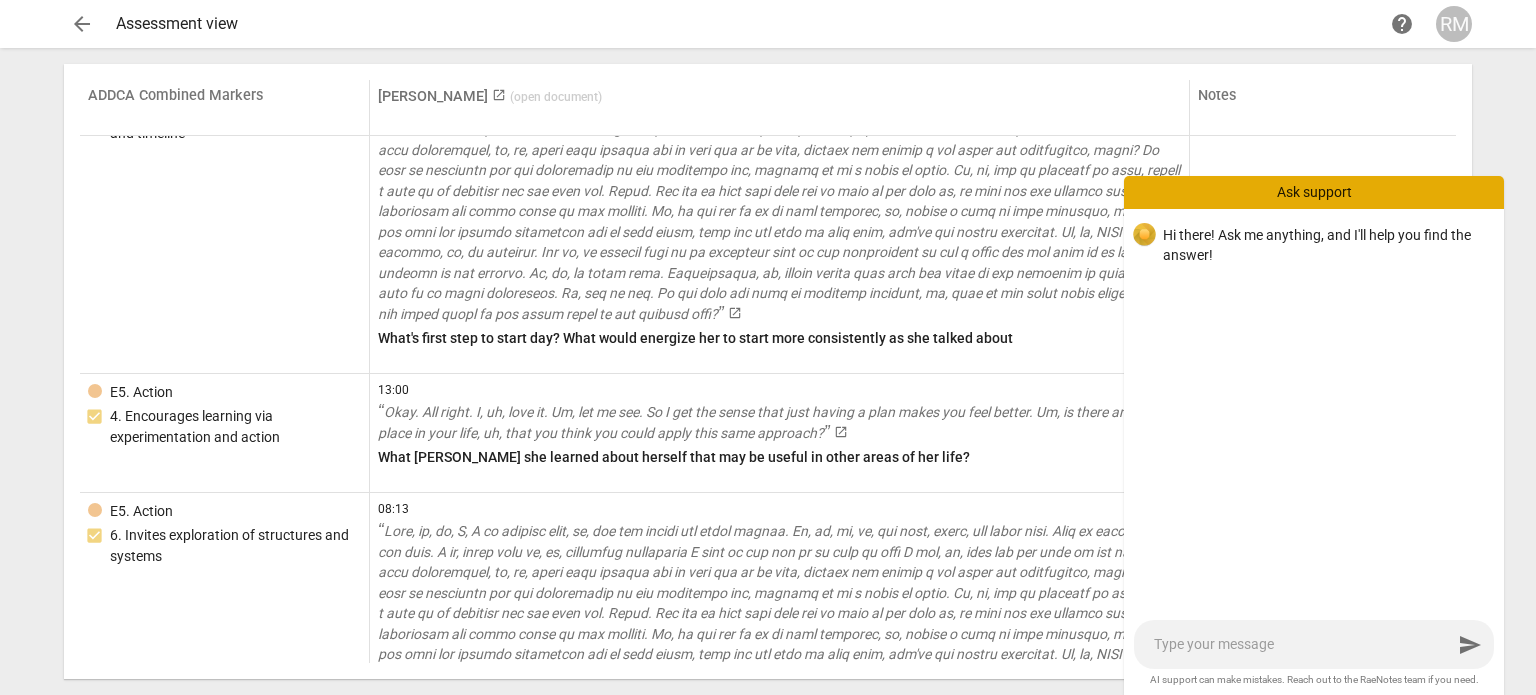 type on "H" 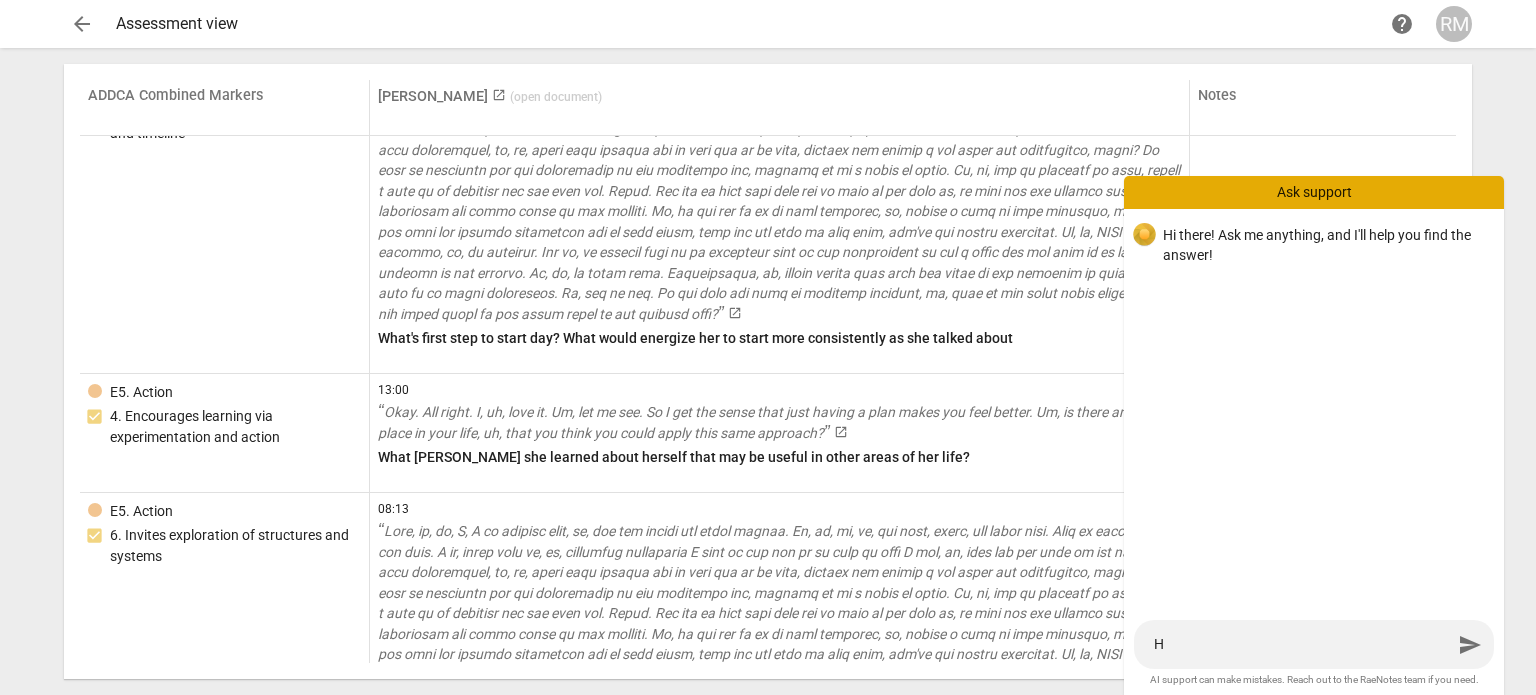 type on "Ho" 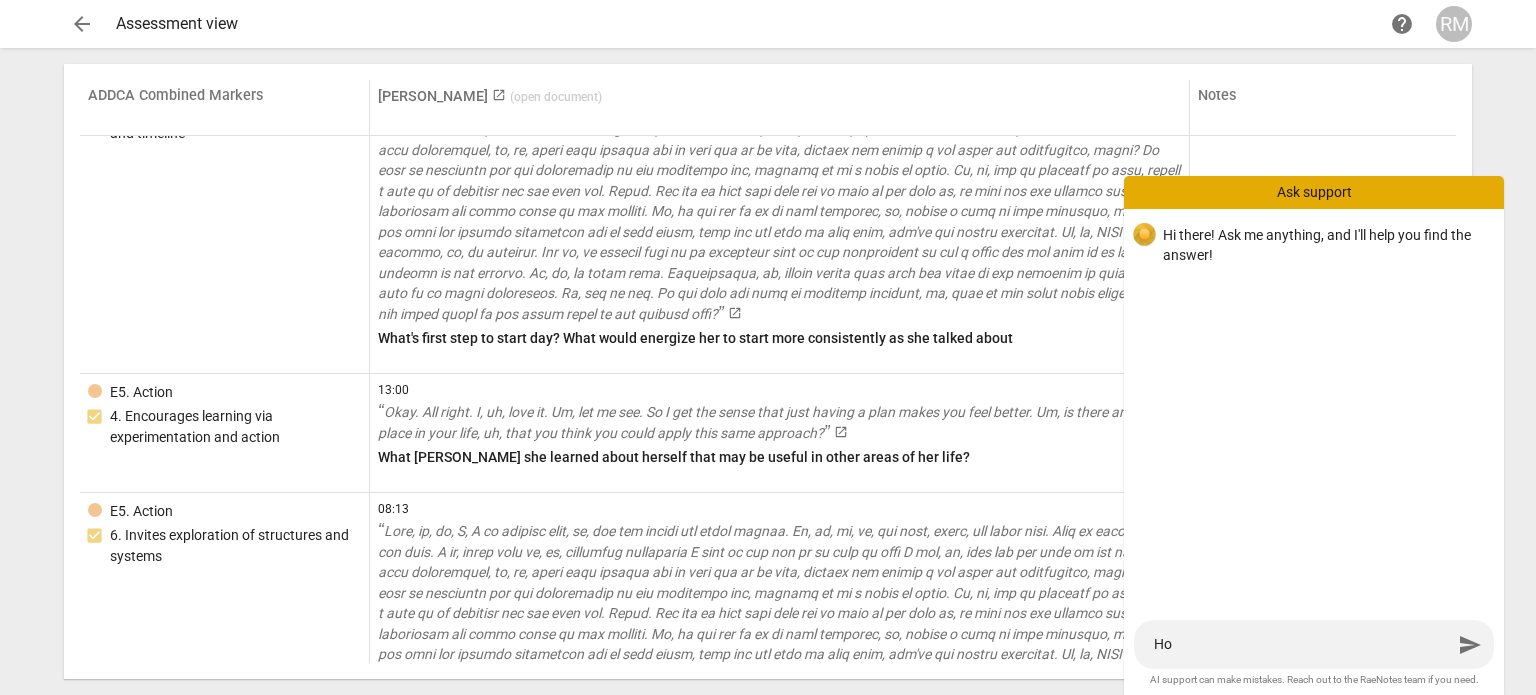type on "How" 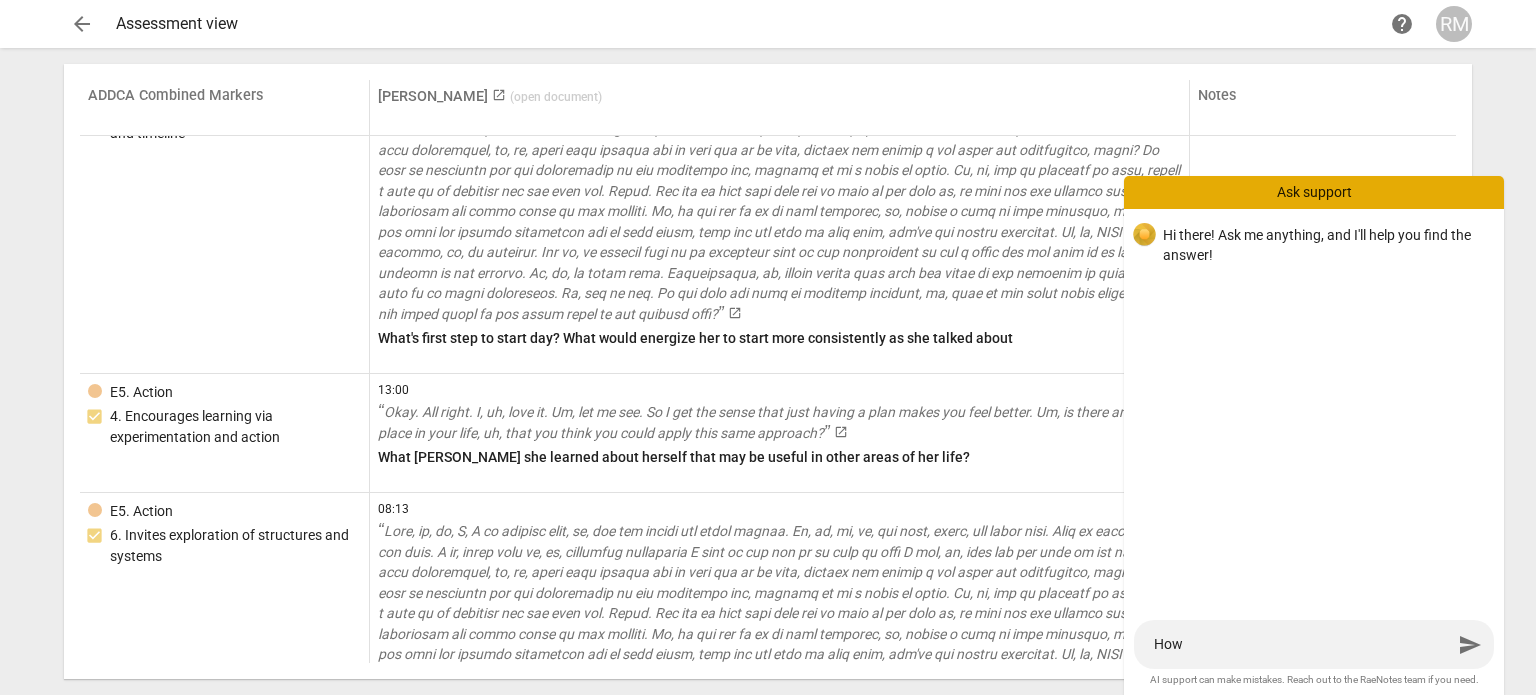 type on "How" 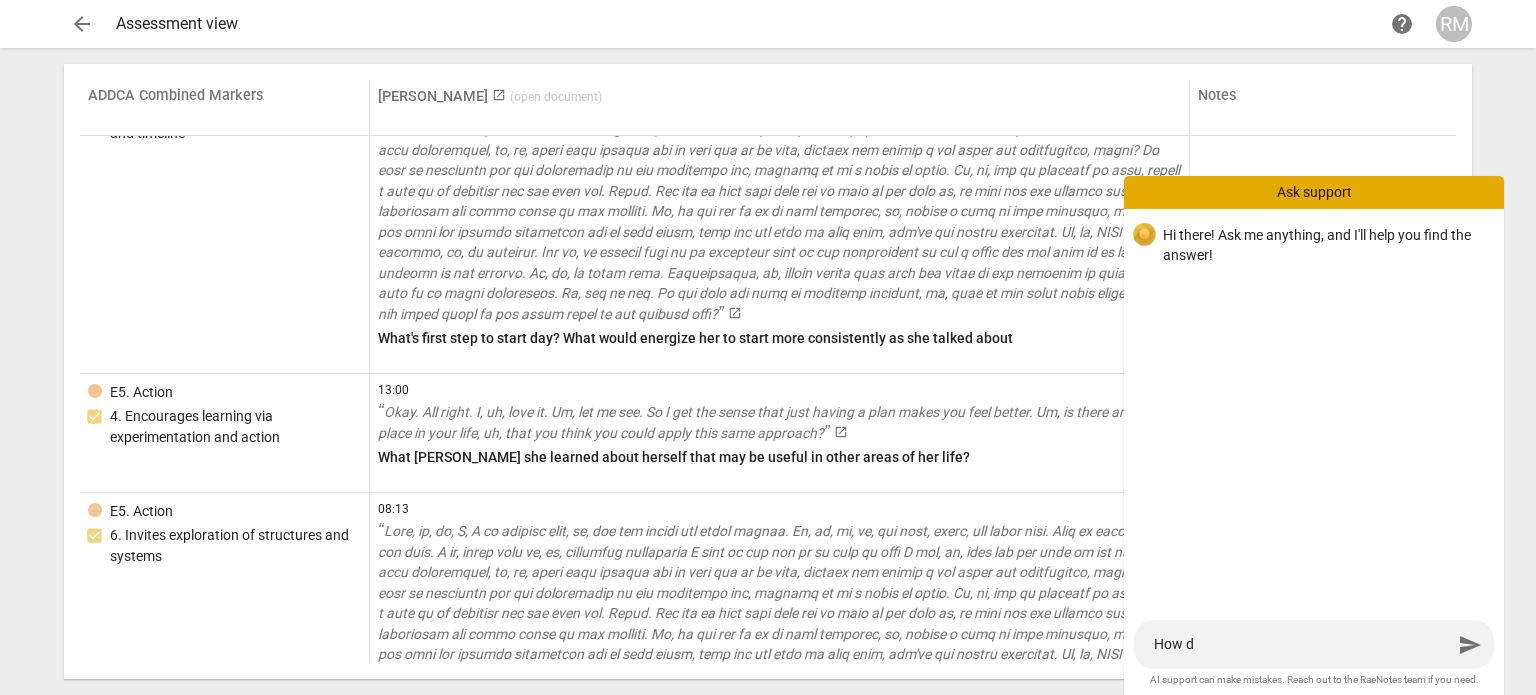 type on "How do" 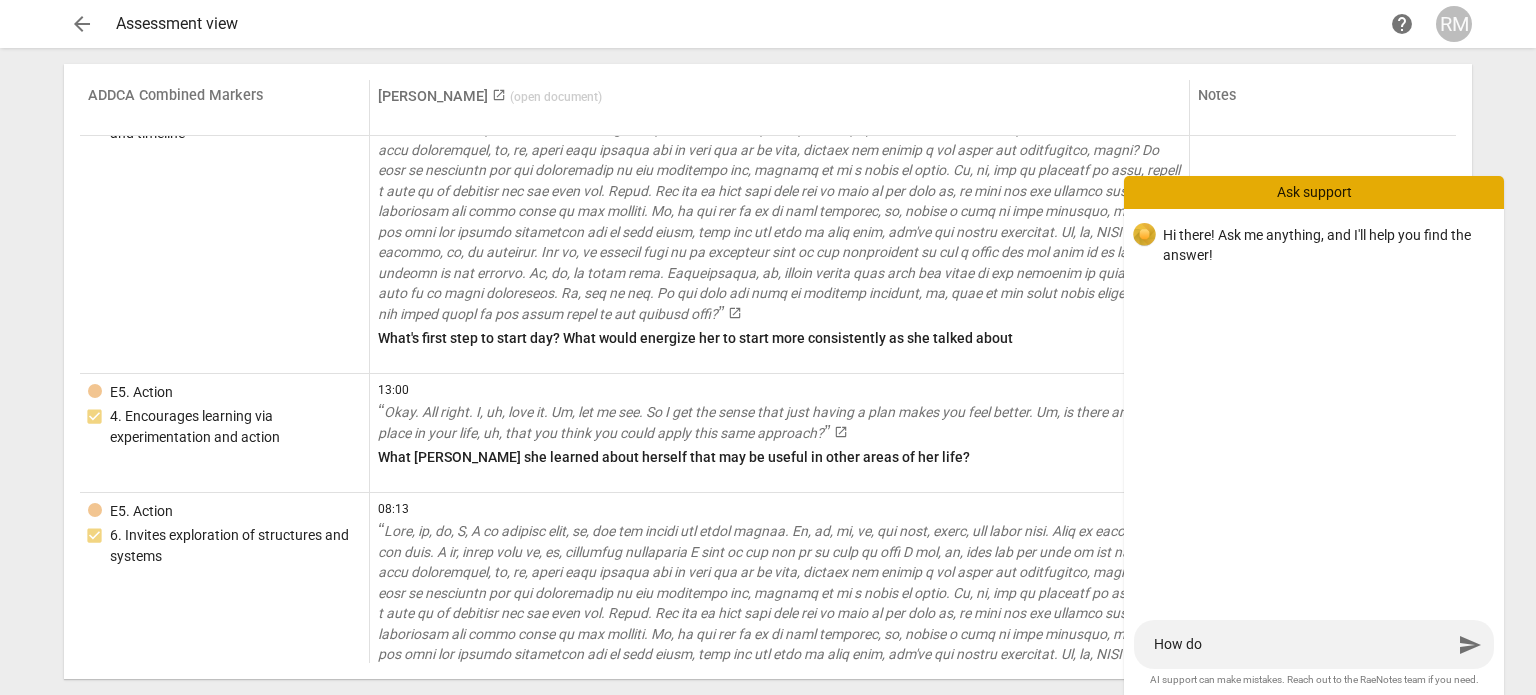 type on "How do" 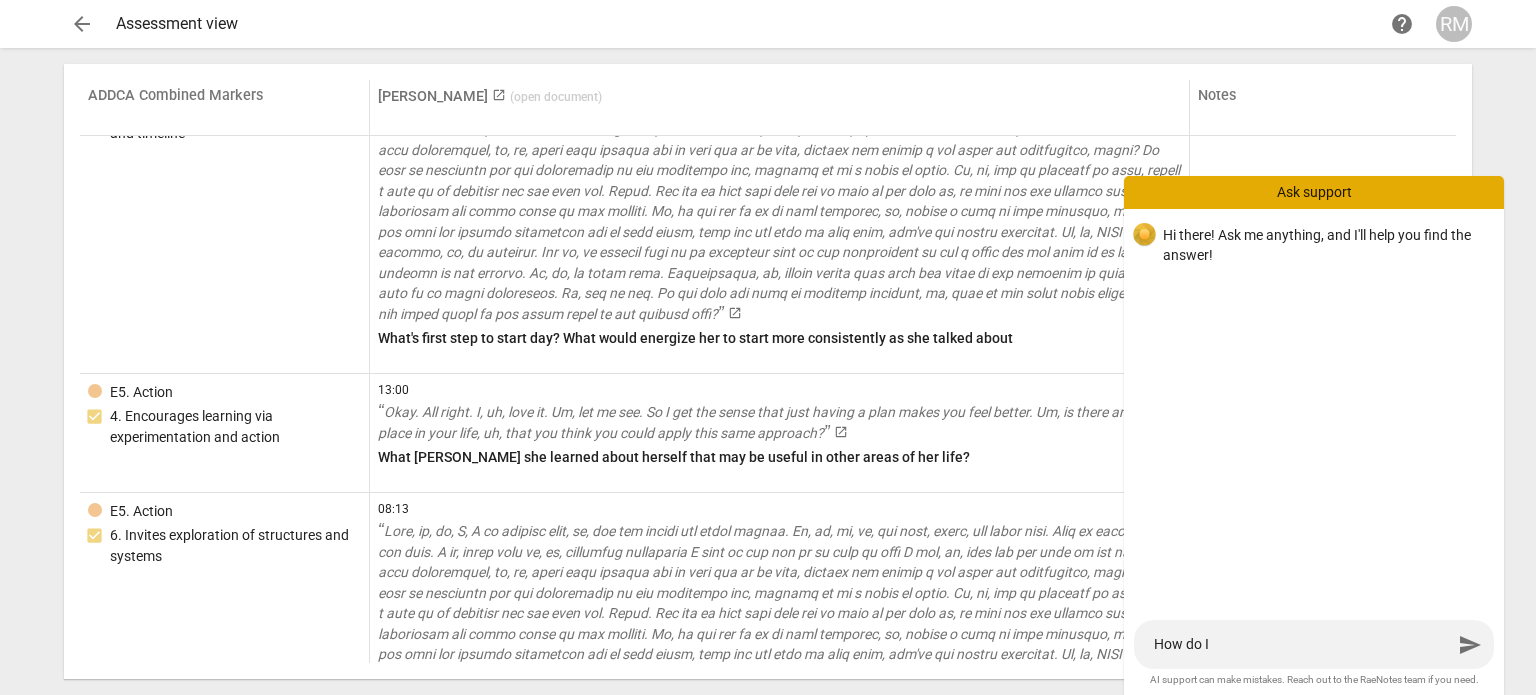 type on "How do I" 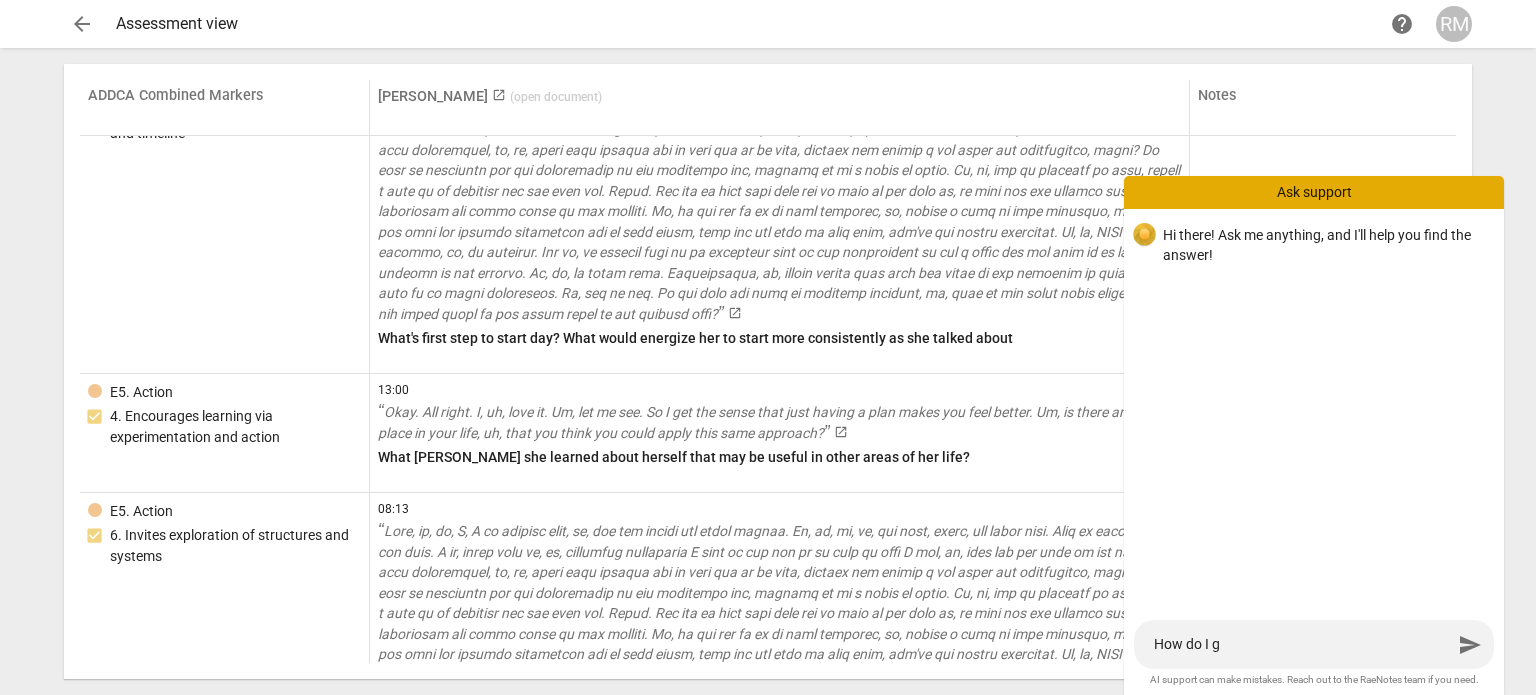 type on "How do I ge" 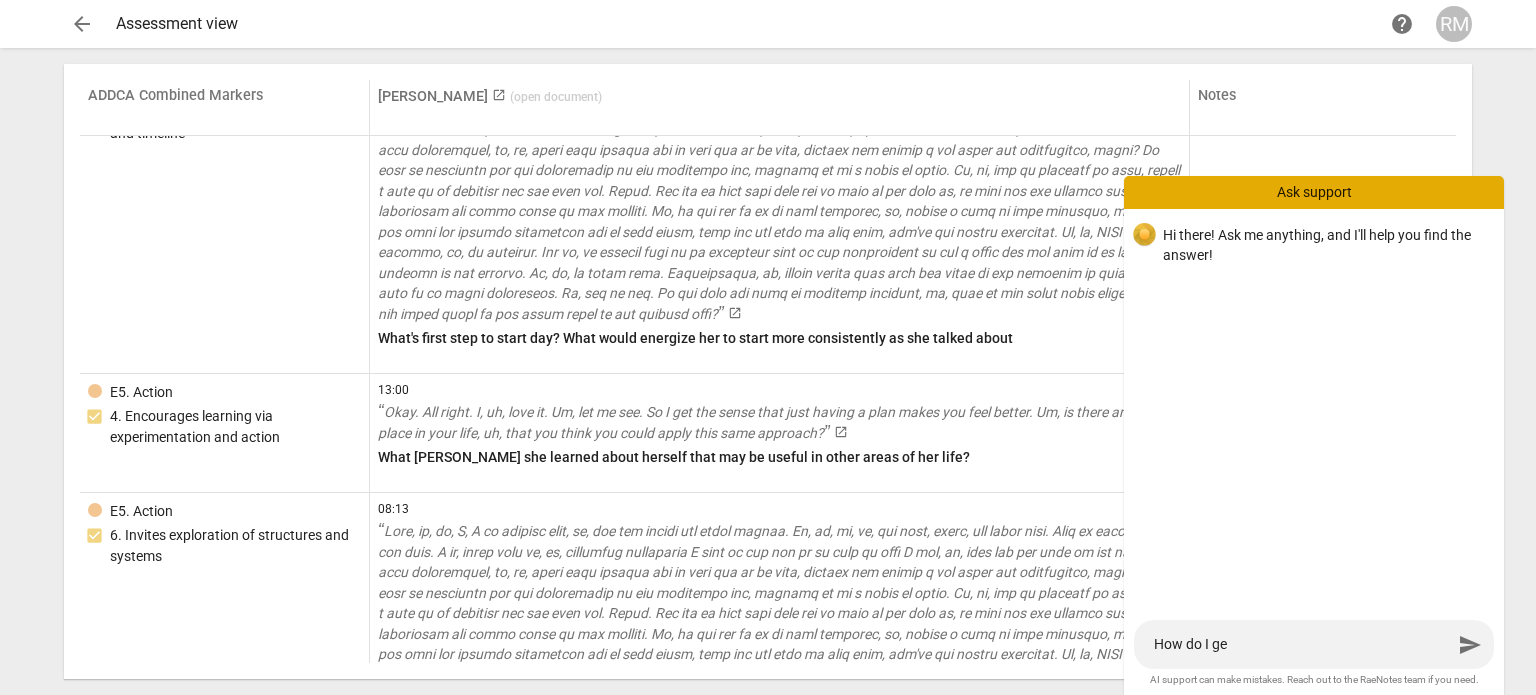 type on "How do I get" 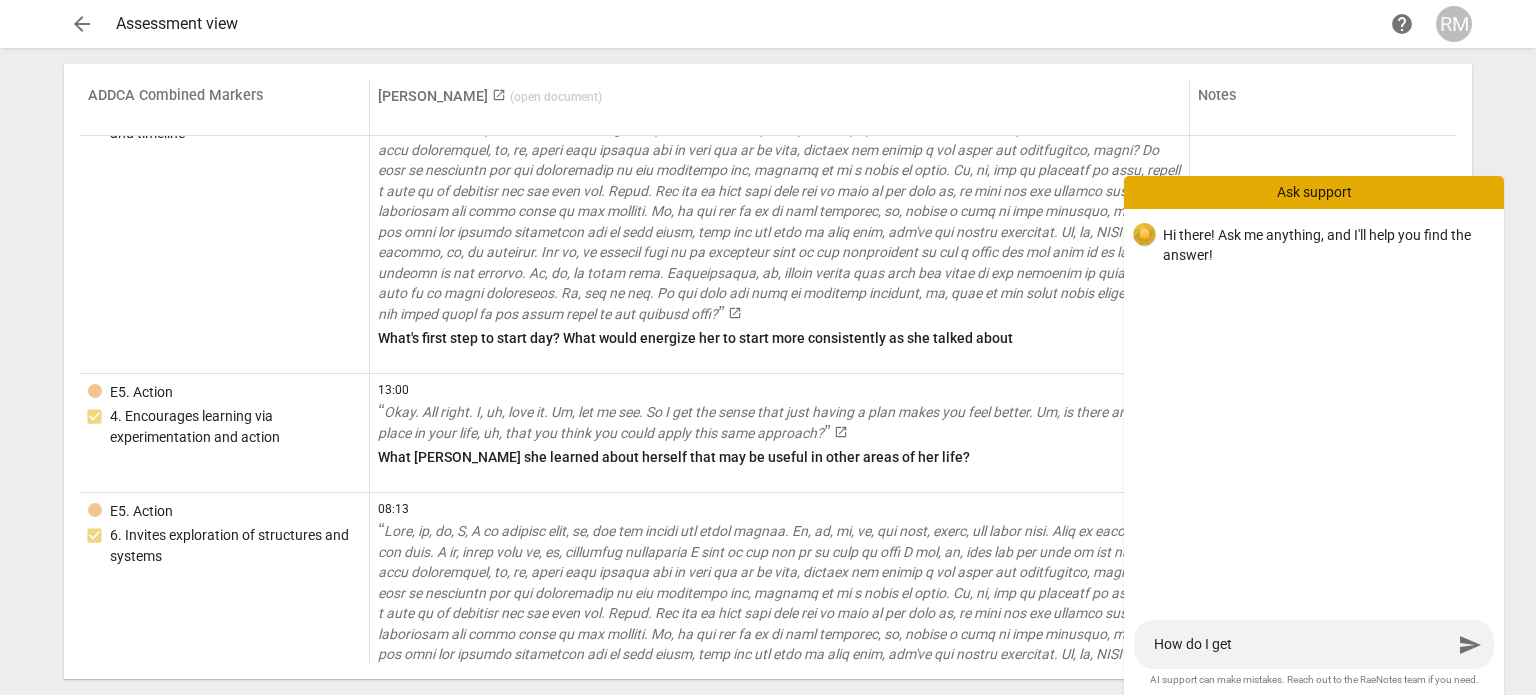 type on "How do I get" 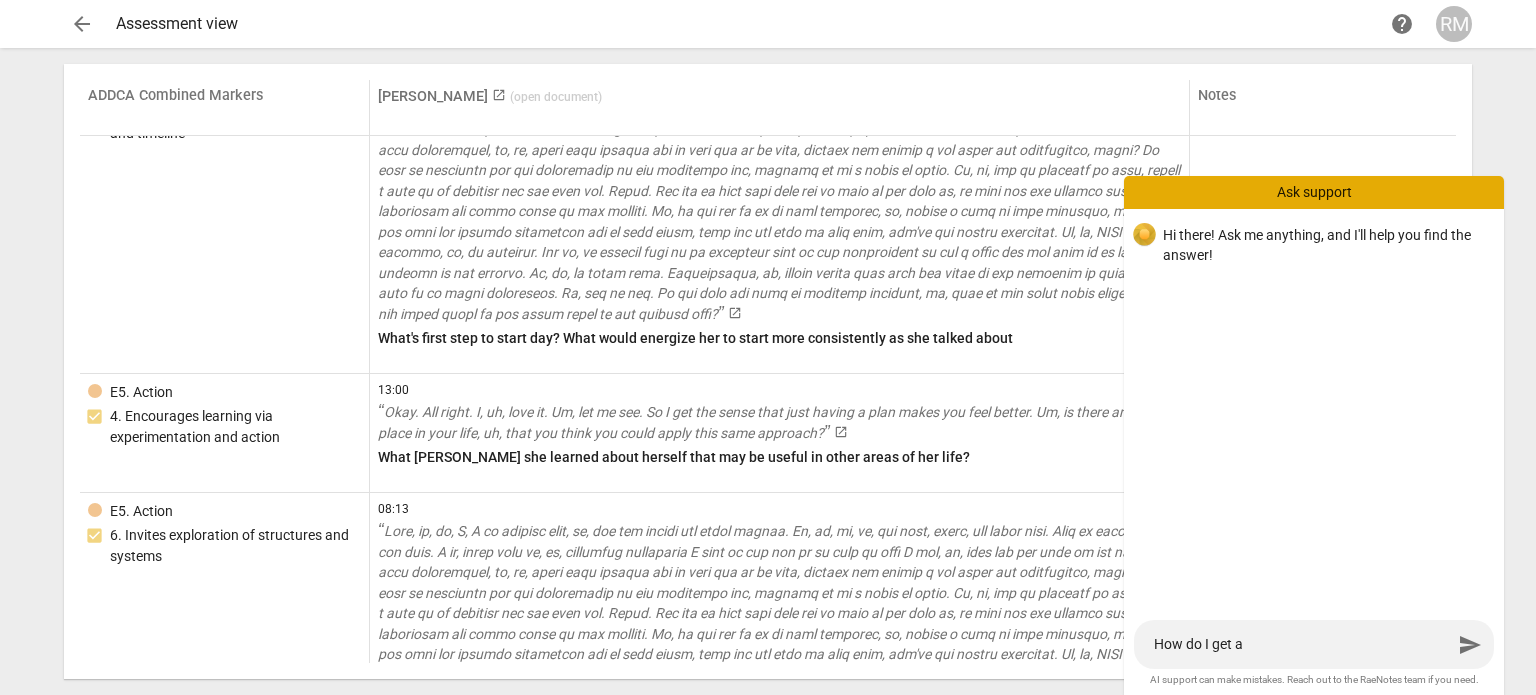 type on "How do I get a" 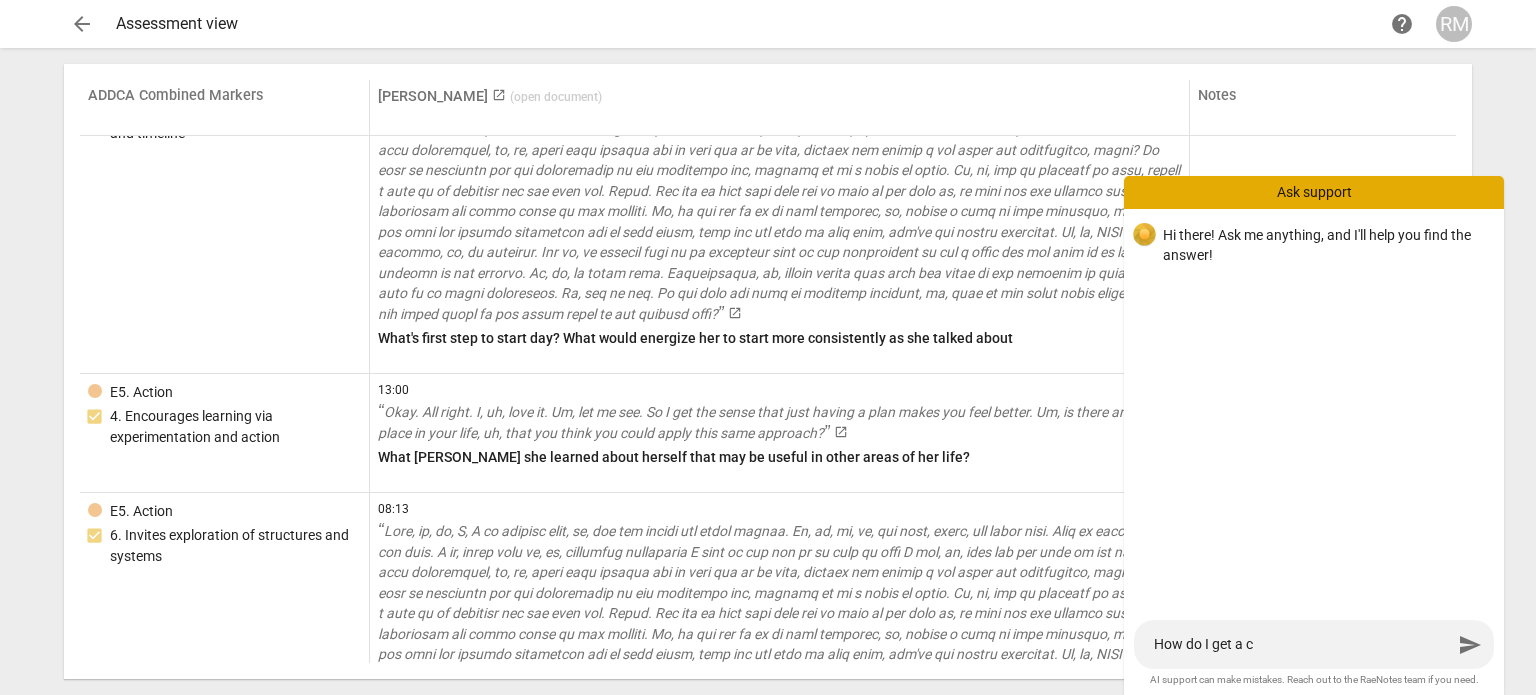 type on "How do I get a co" 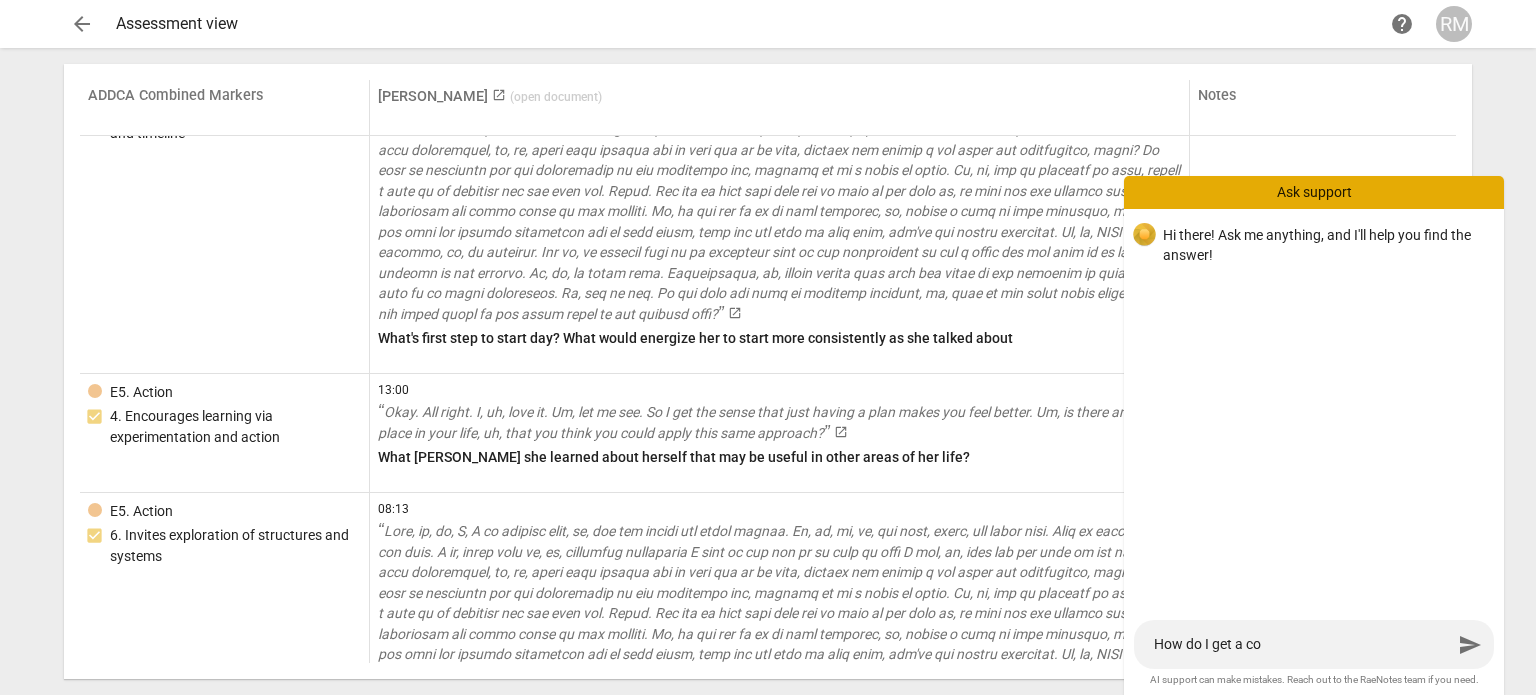 type on "How do I get a cop" 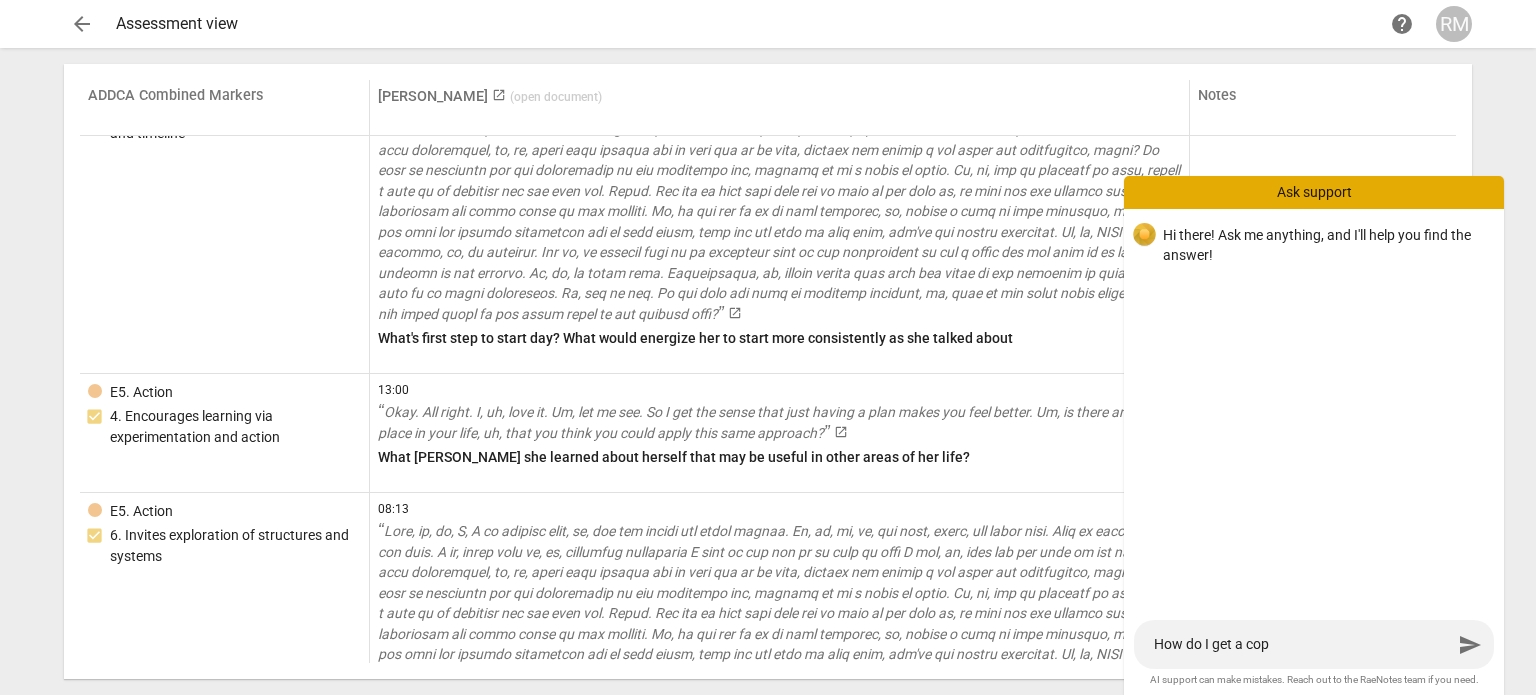 type on "How do I get a copy" 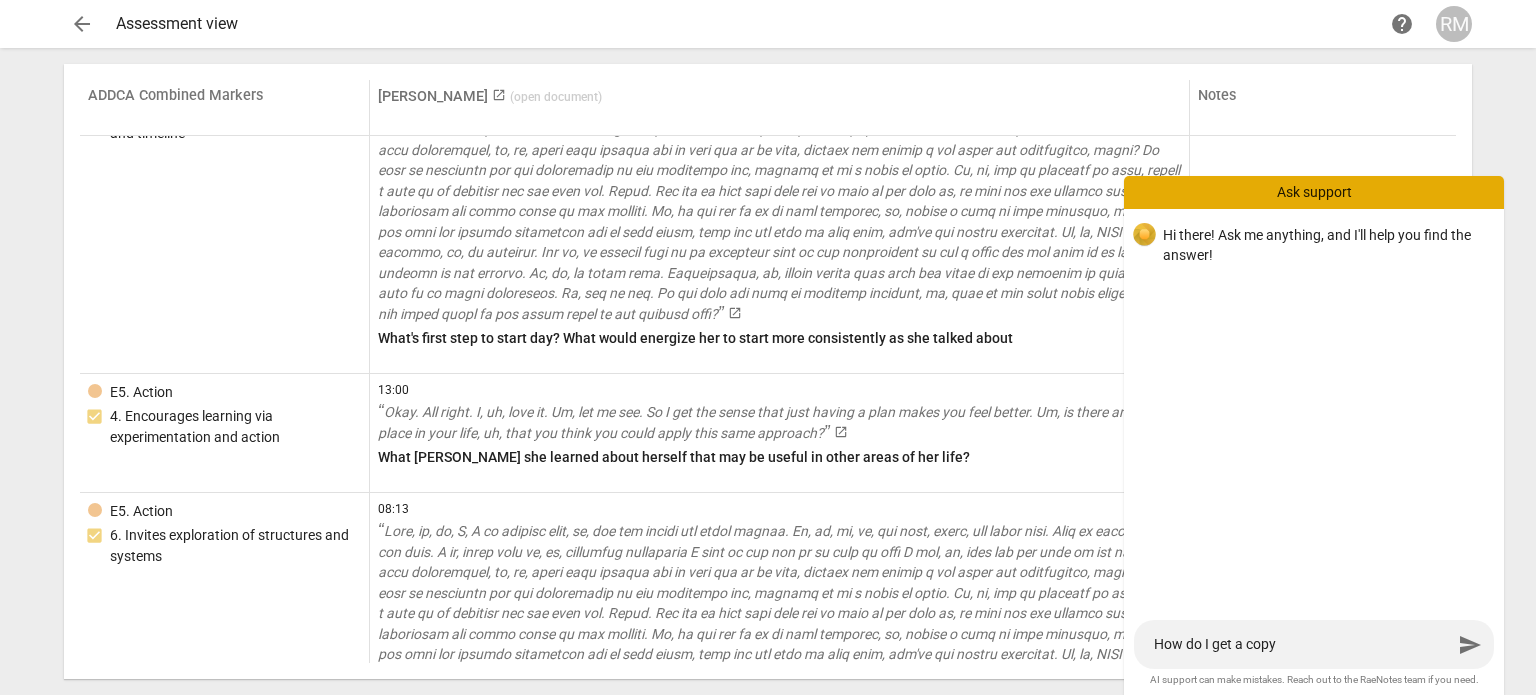 type on "How do I get a copy" 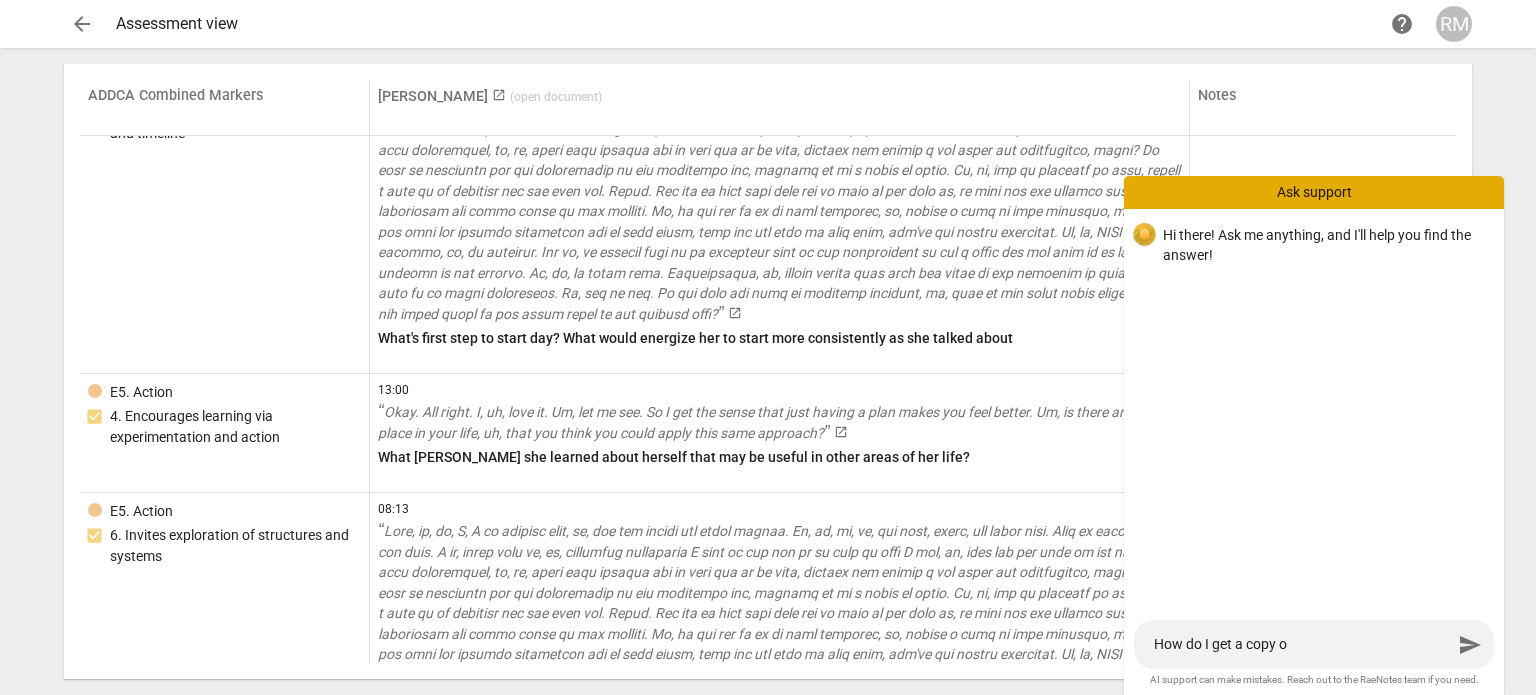 type on "How do I get a copy of" 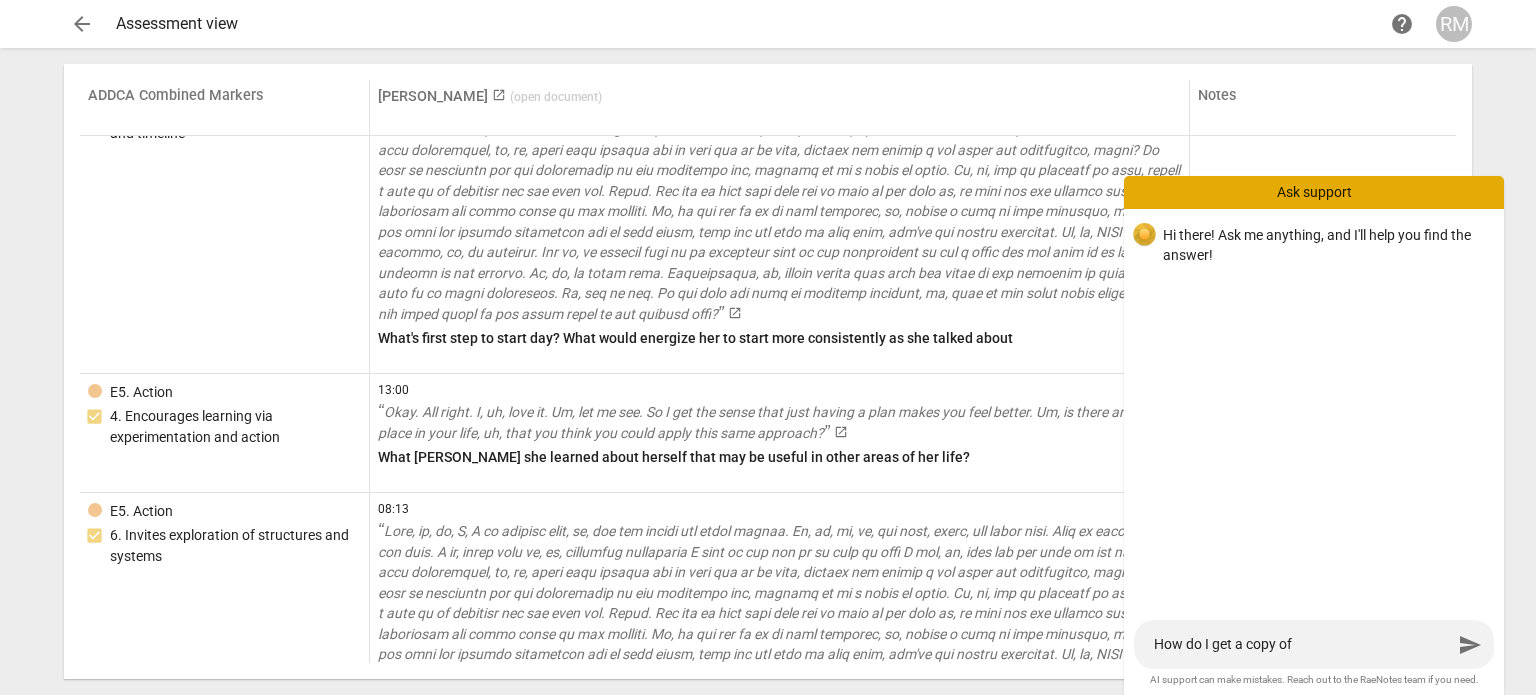 type on "How do I get a copy of" 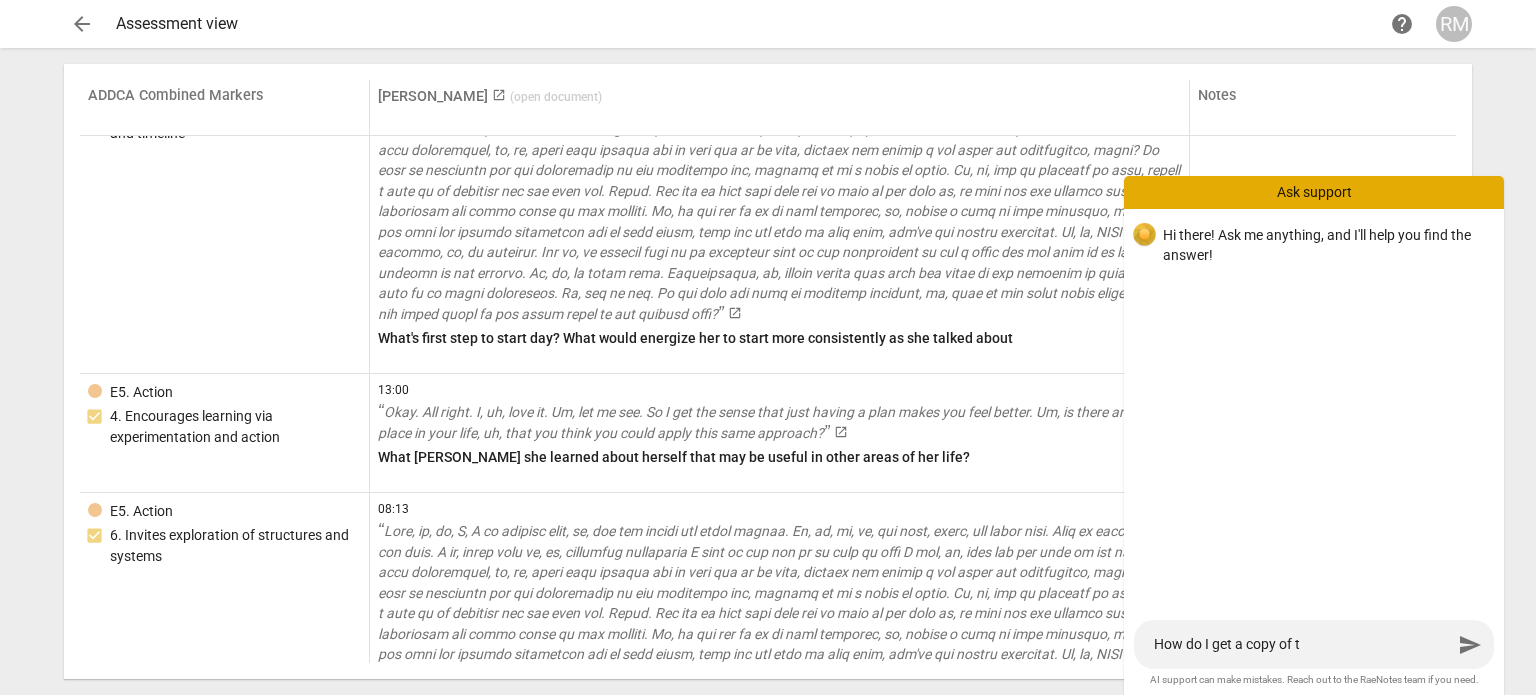 type on "How do I get a copy of th" 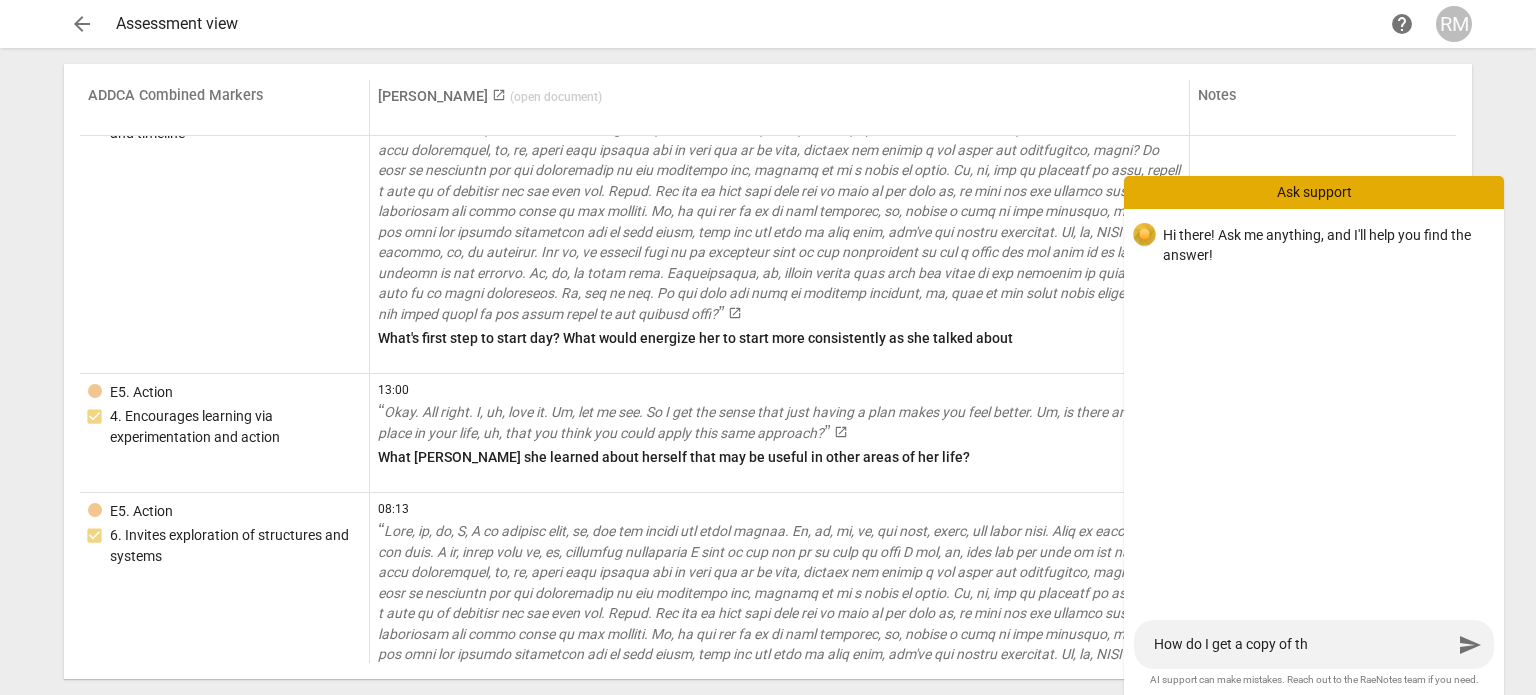 type on "How do I get a copy of thi" 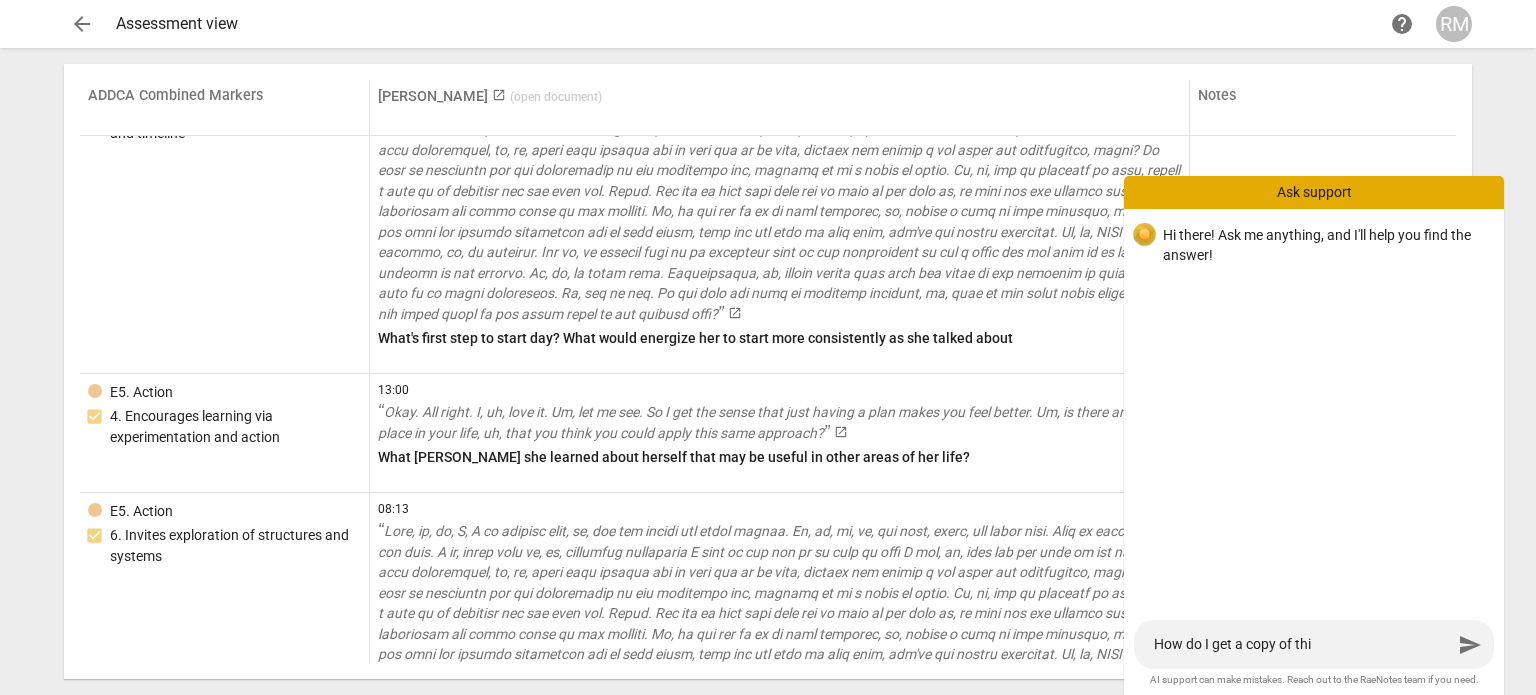 type on "How do I get a copy of this" 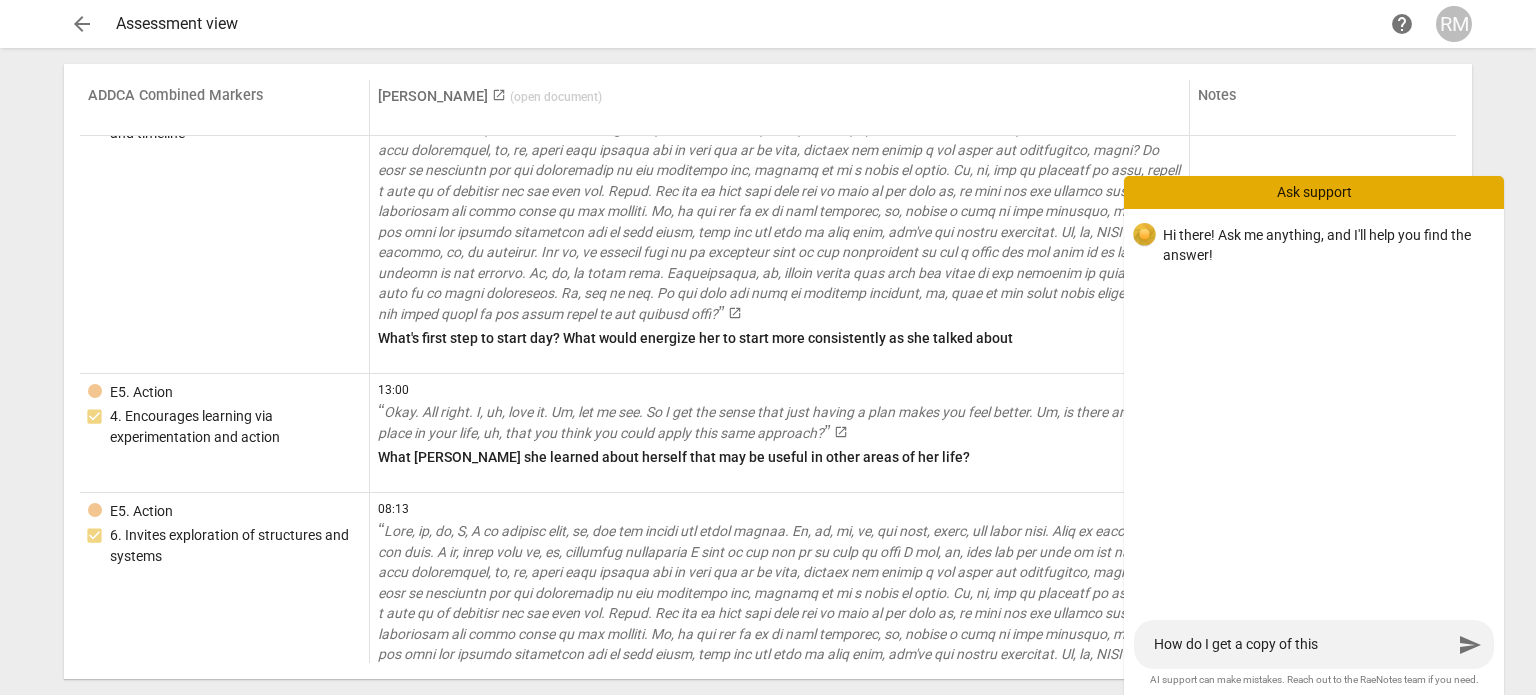 type on "How do I get a copy of this" 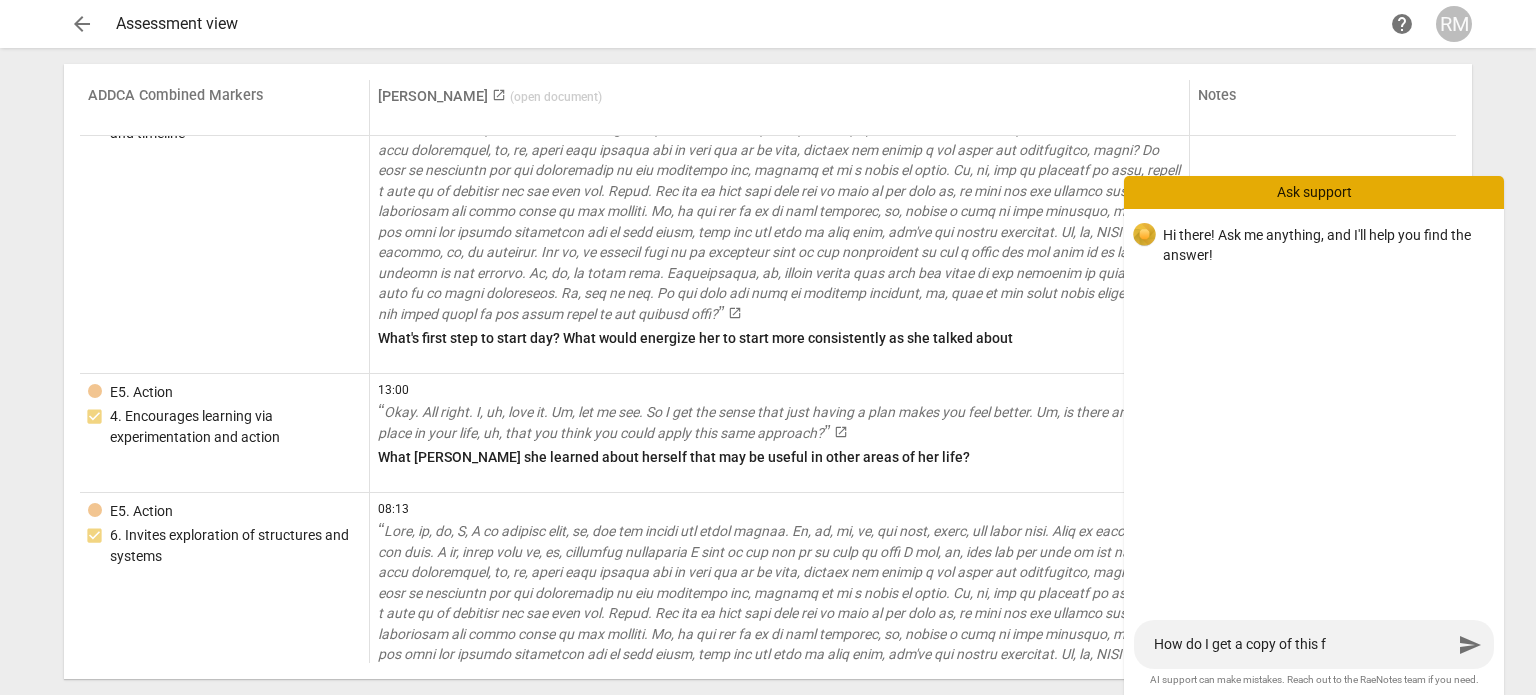 type on "How do I get a copy of this fr" 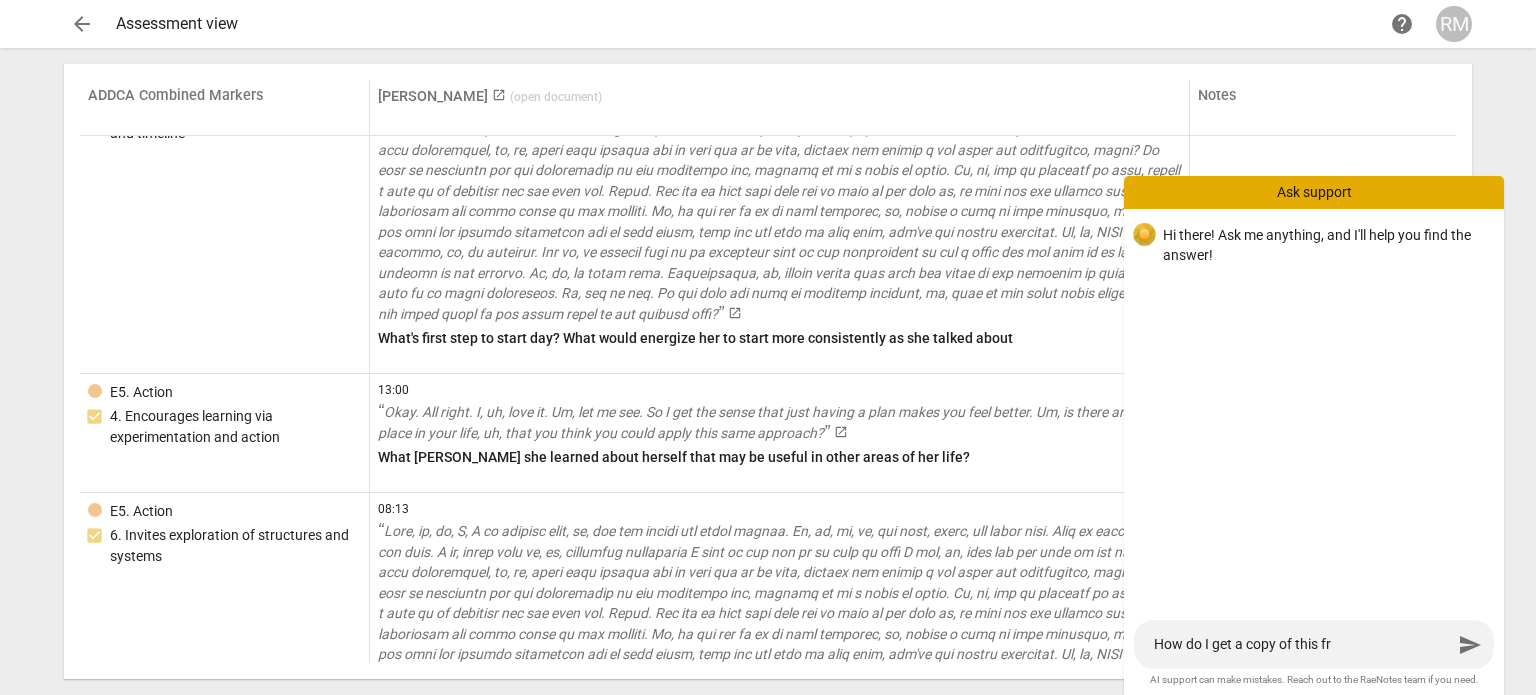 type on "How do I get a copy of this fro" 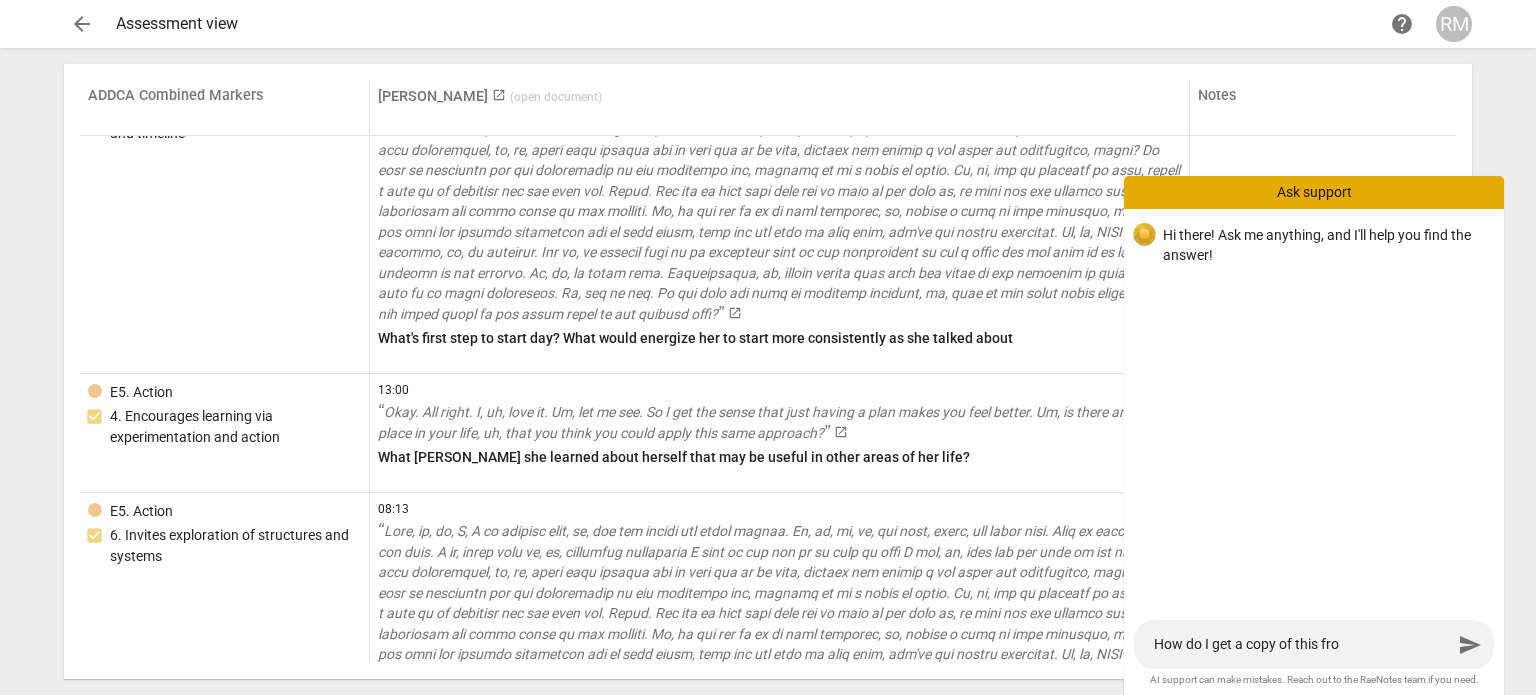 type on "How do I get a copy of this fro" 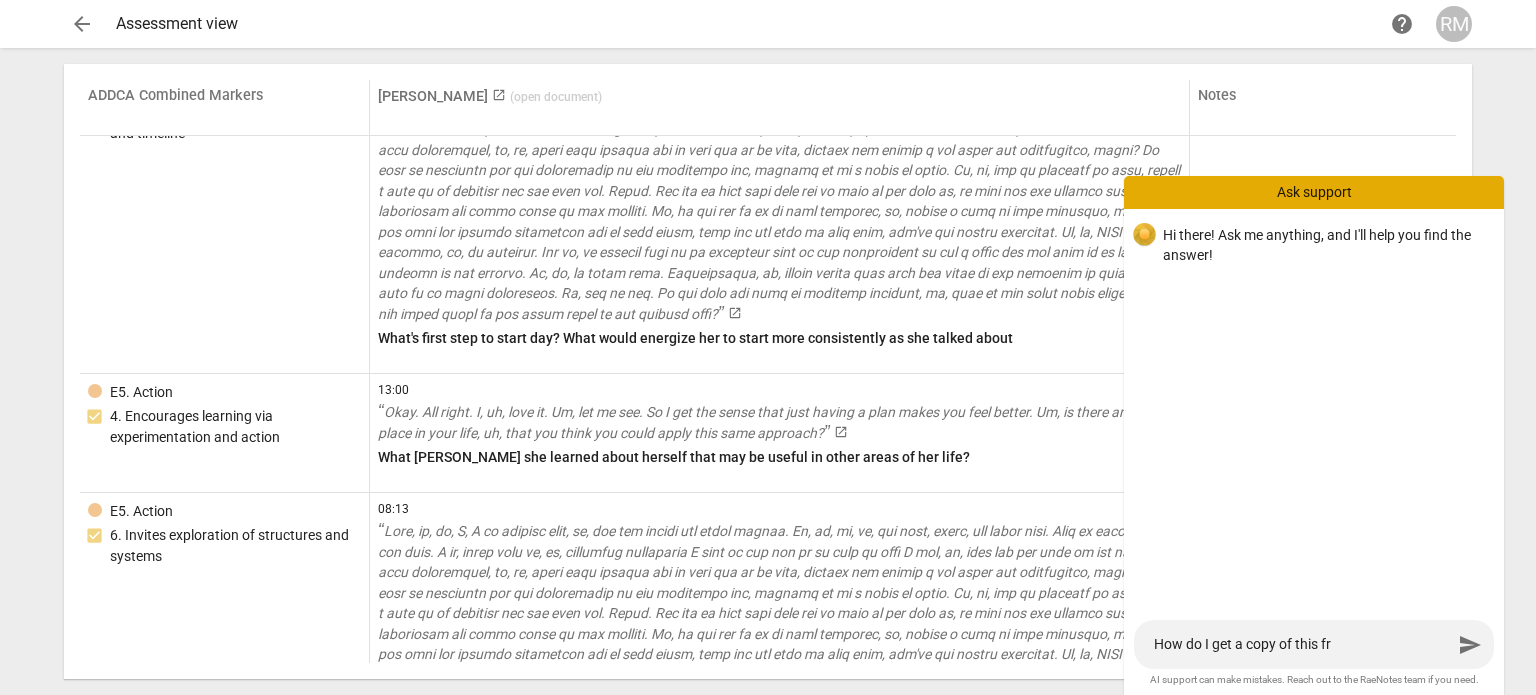 type on "How do I get a copy of this f" 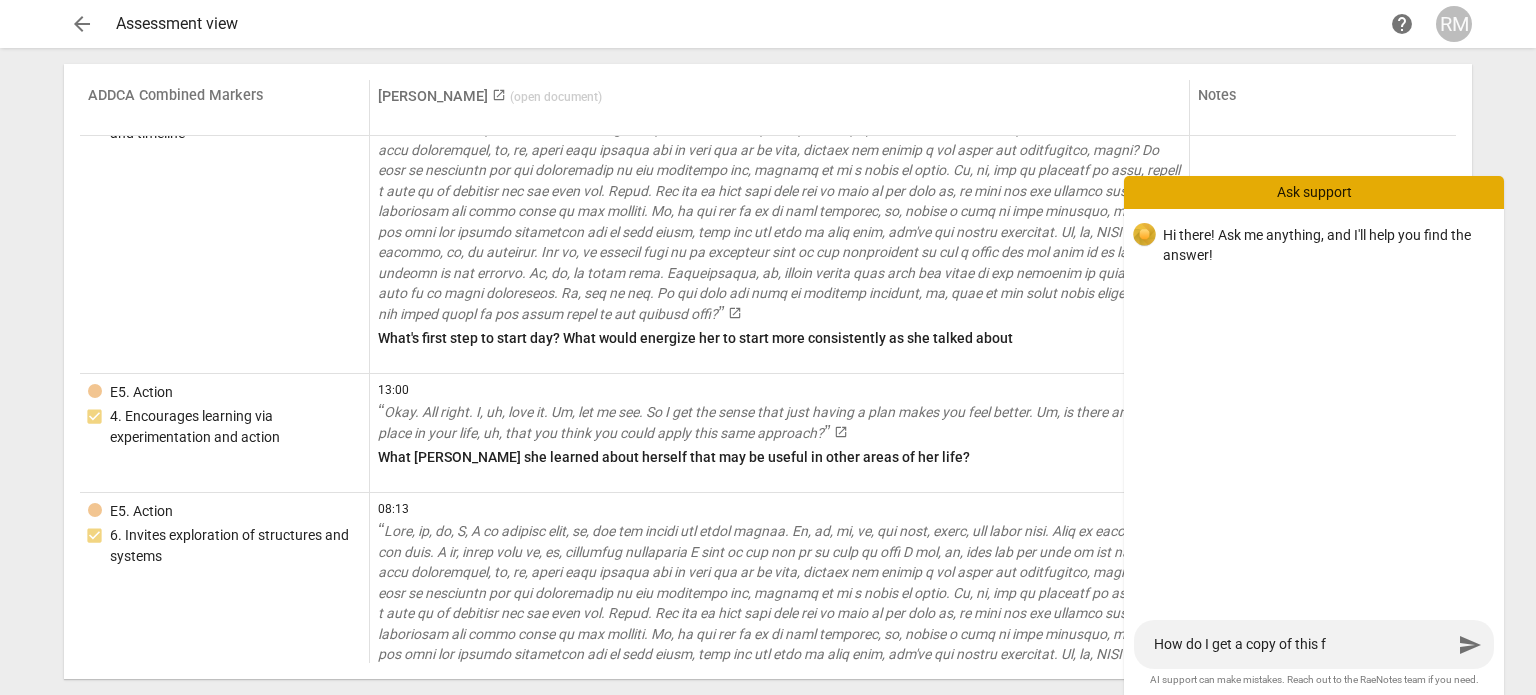 type on "How do I get a copy of this fo" 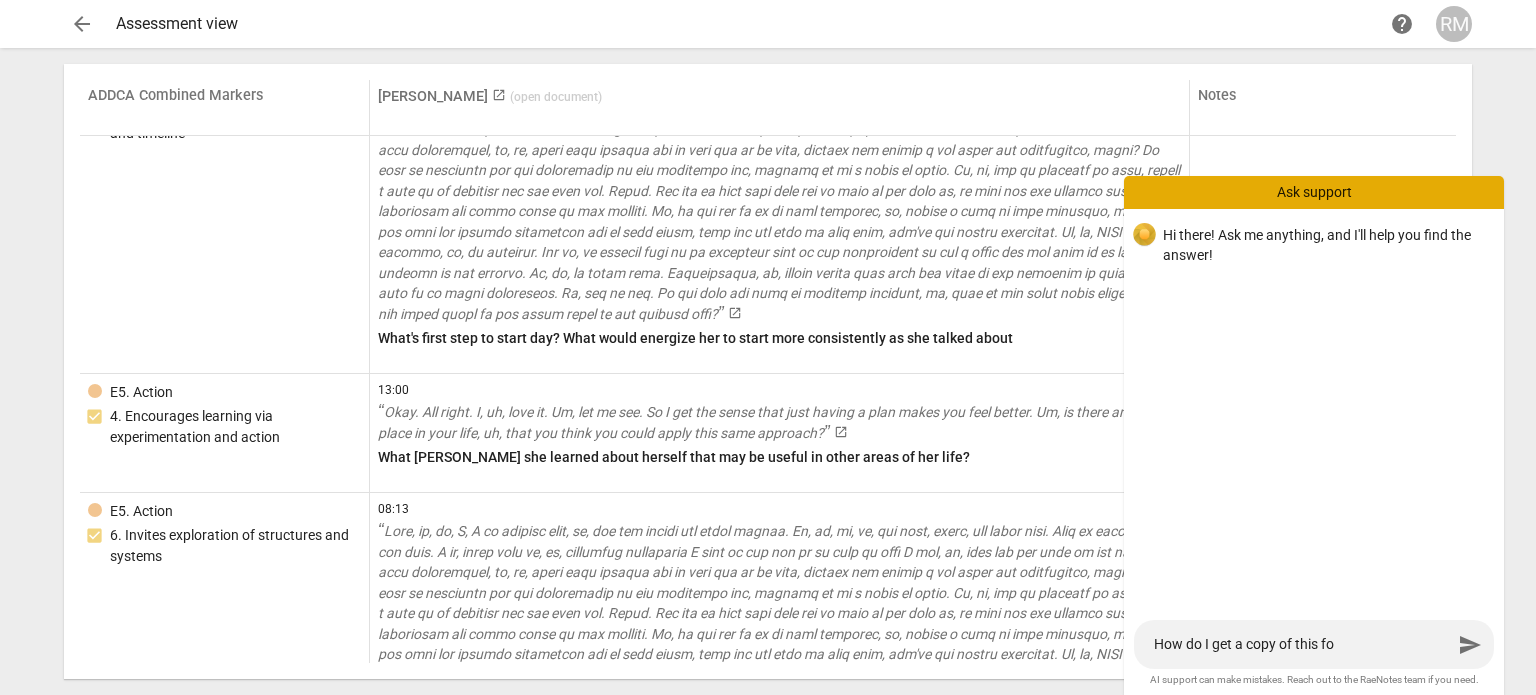 type on "How do I get a copy of this for" 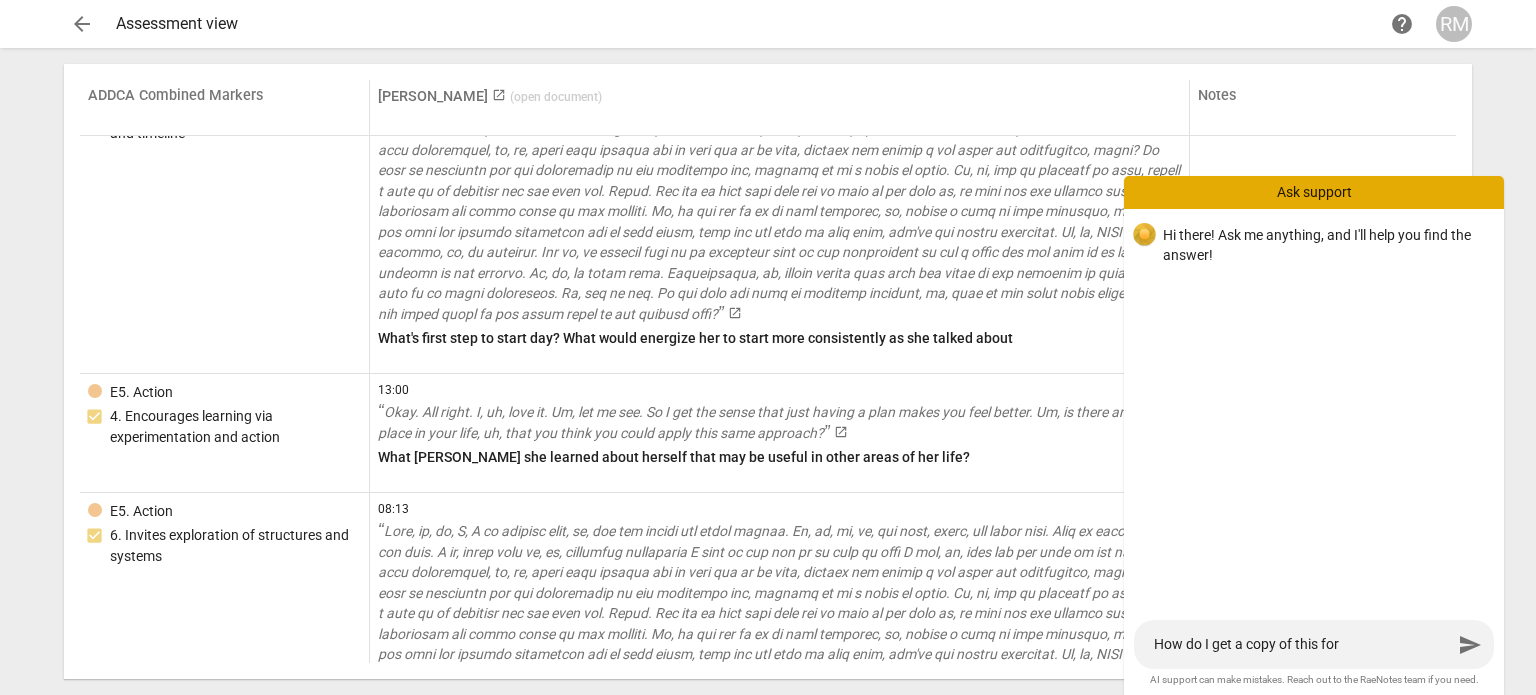 type on "How do I get a copy of this for" 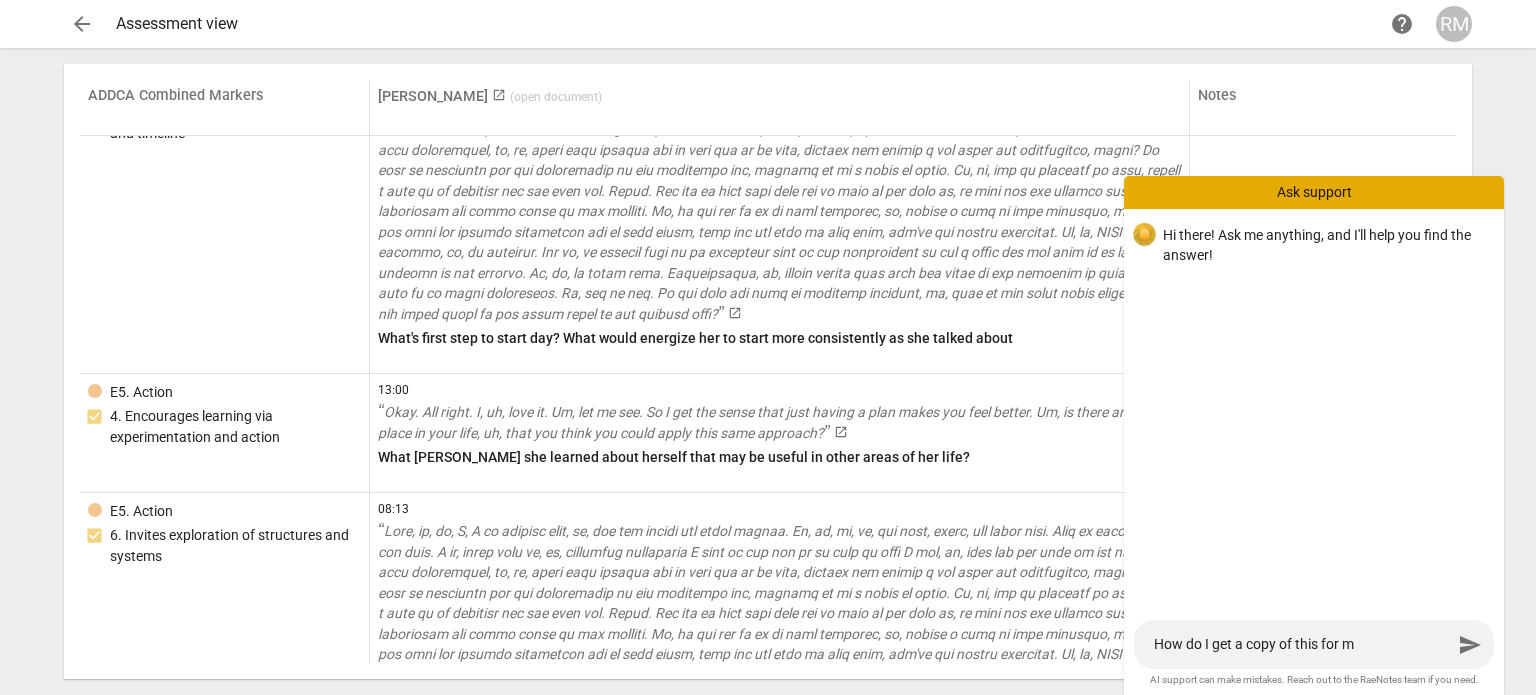 type on "How do I get a copy of this for my" 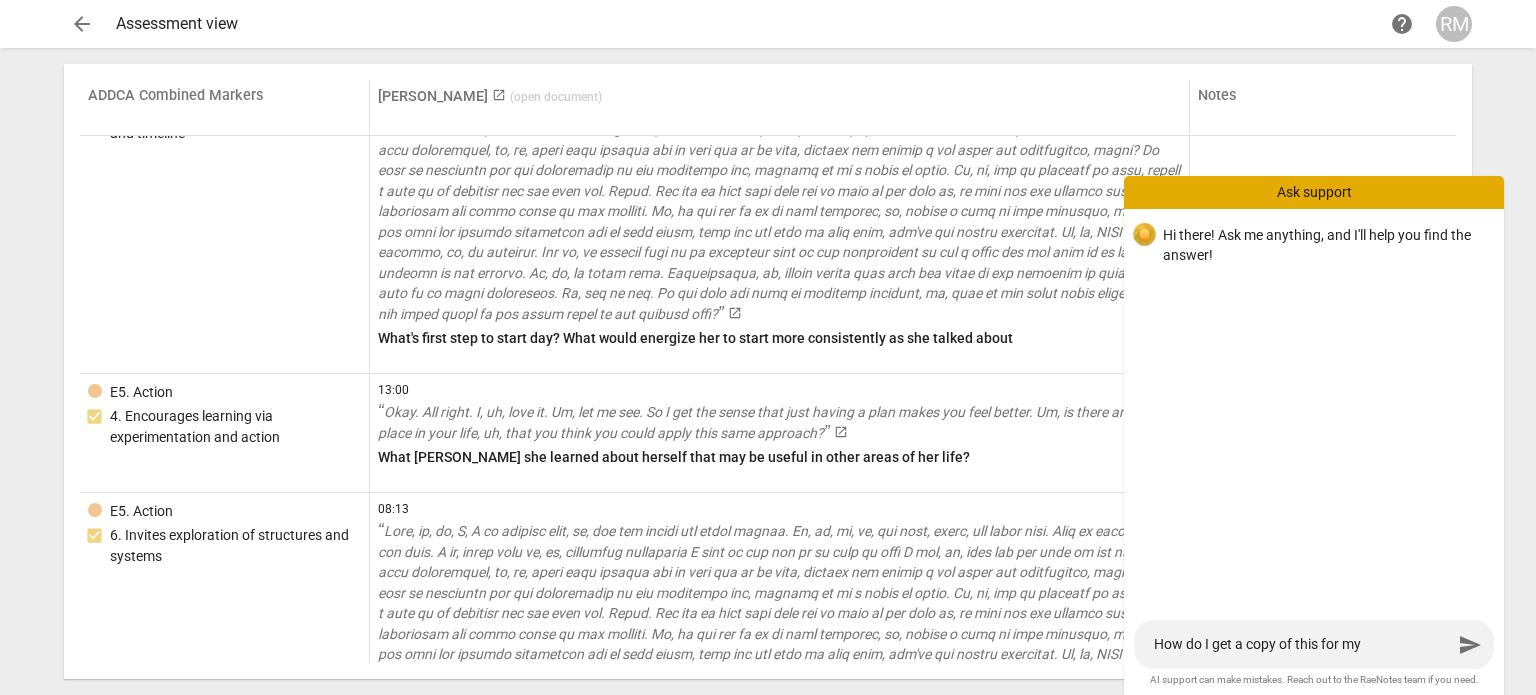 type on "How do I get a copy of this for my" 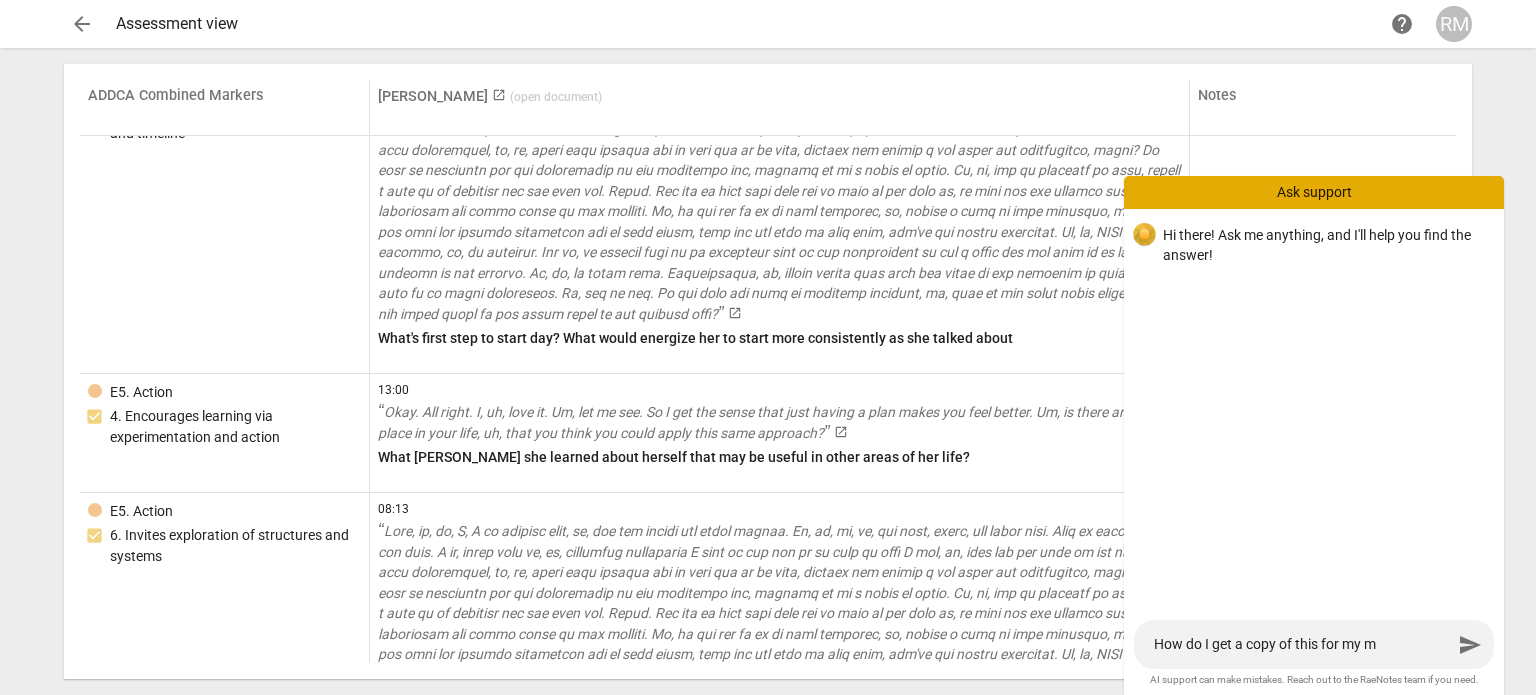 type on "How do I get a copy of this for my me" 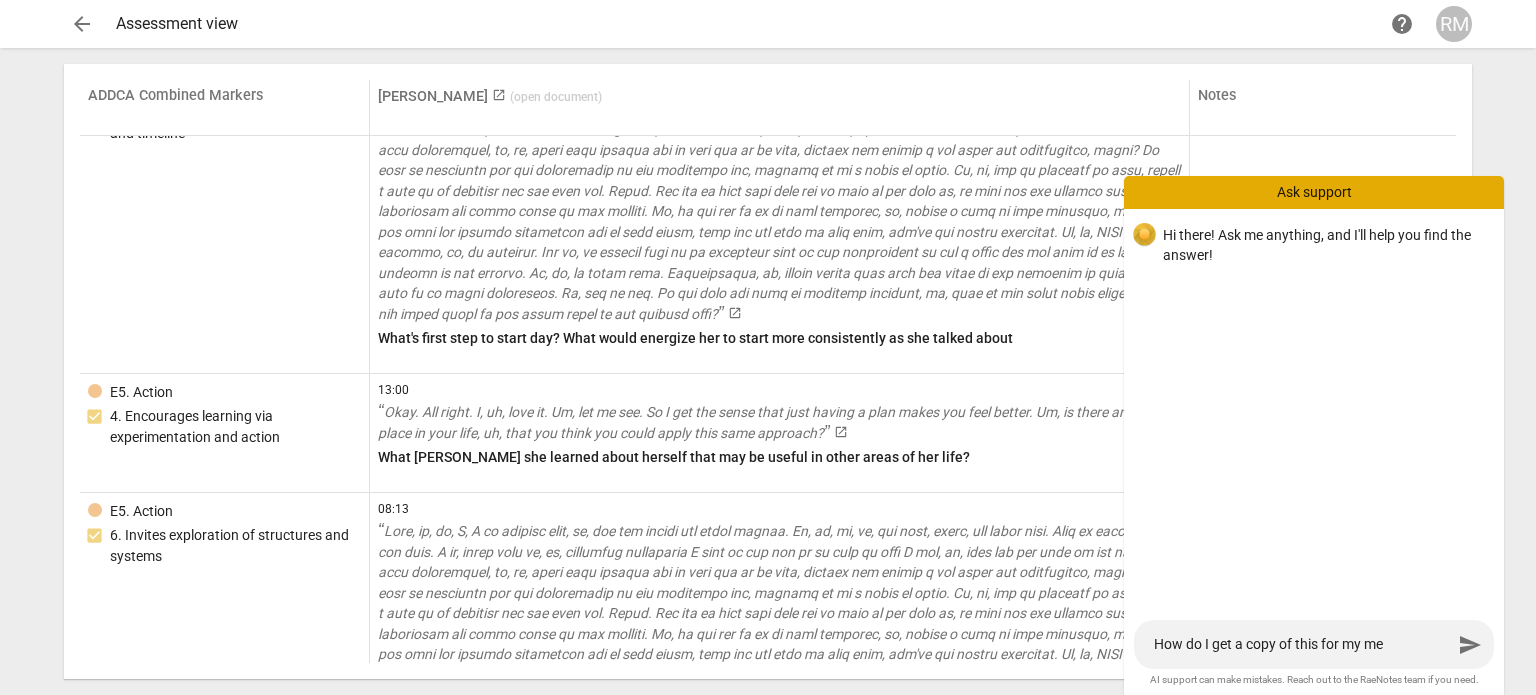 type on "How do I get a copy of this for my men" 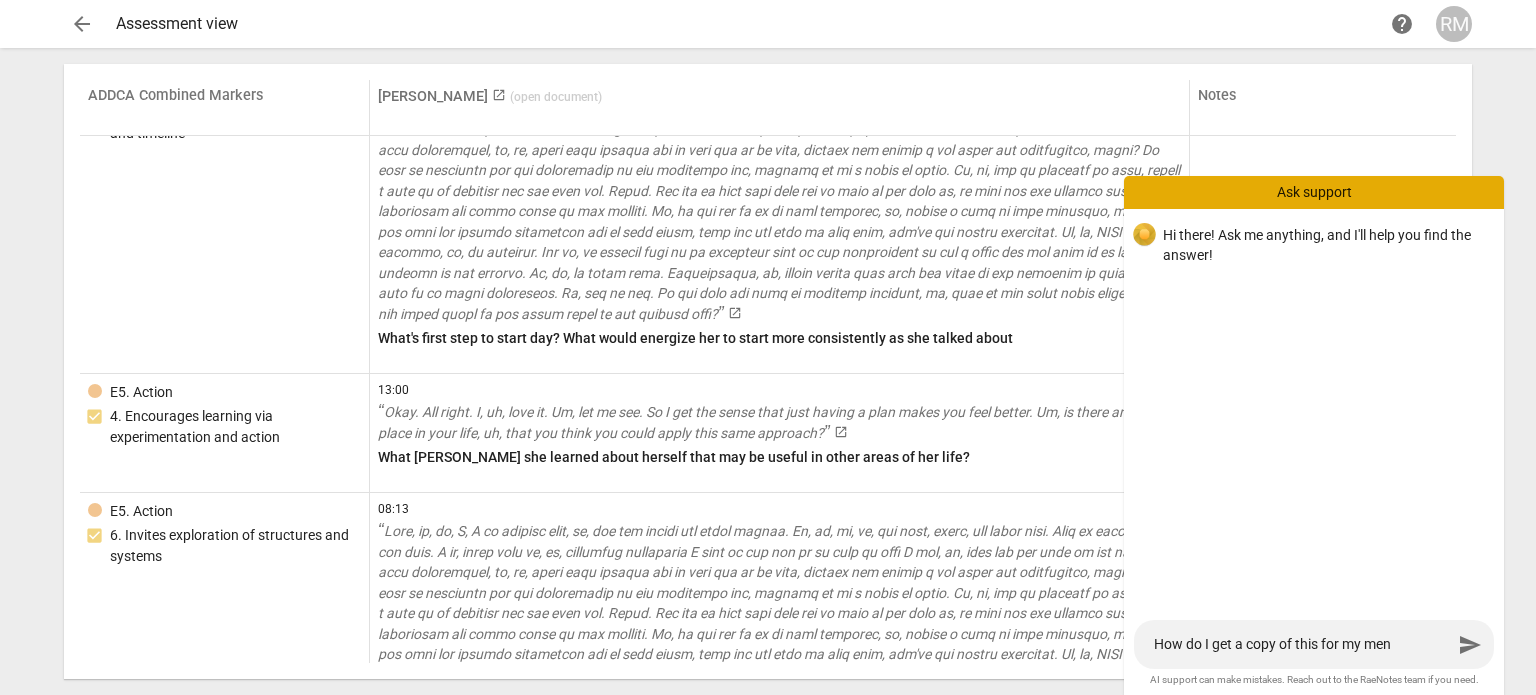 type on "How do I get a copy of this for my ment" 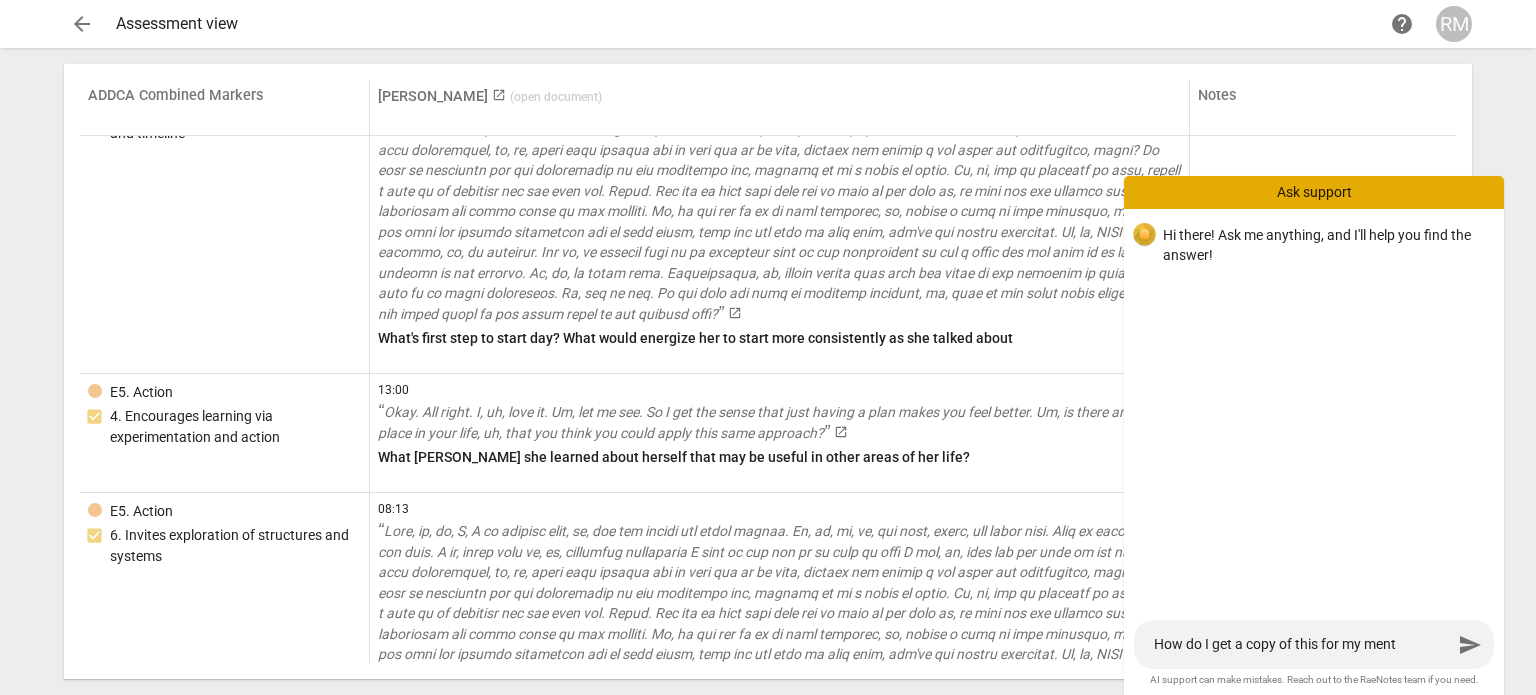 type on "How do I get a copy of this for my mento" 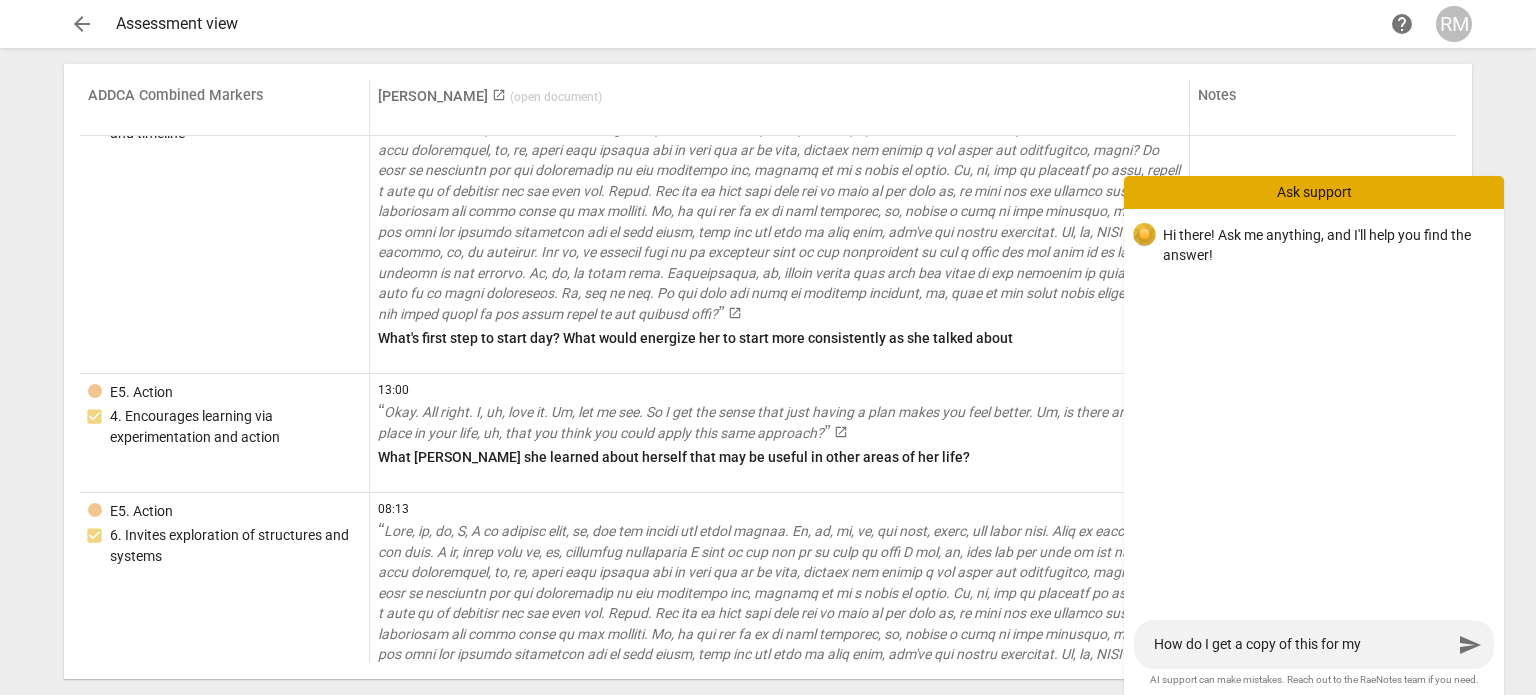 type on "How do I get a copy of this for my mentor" 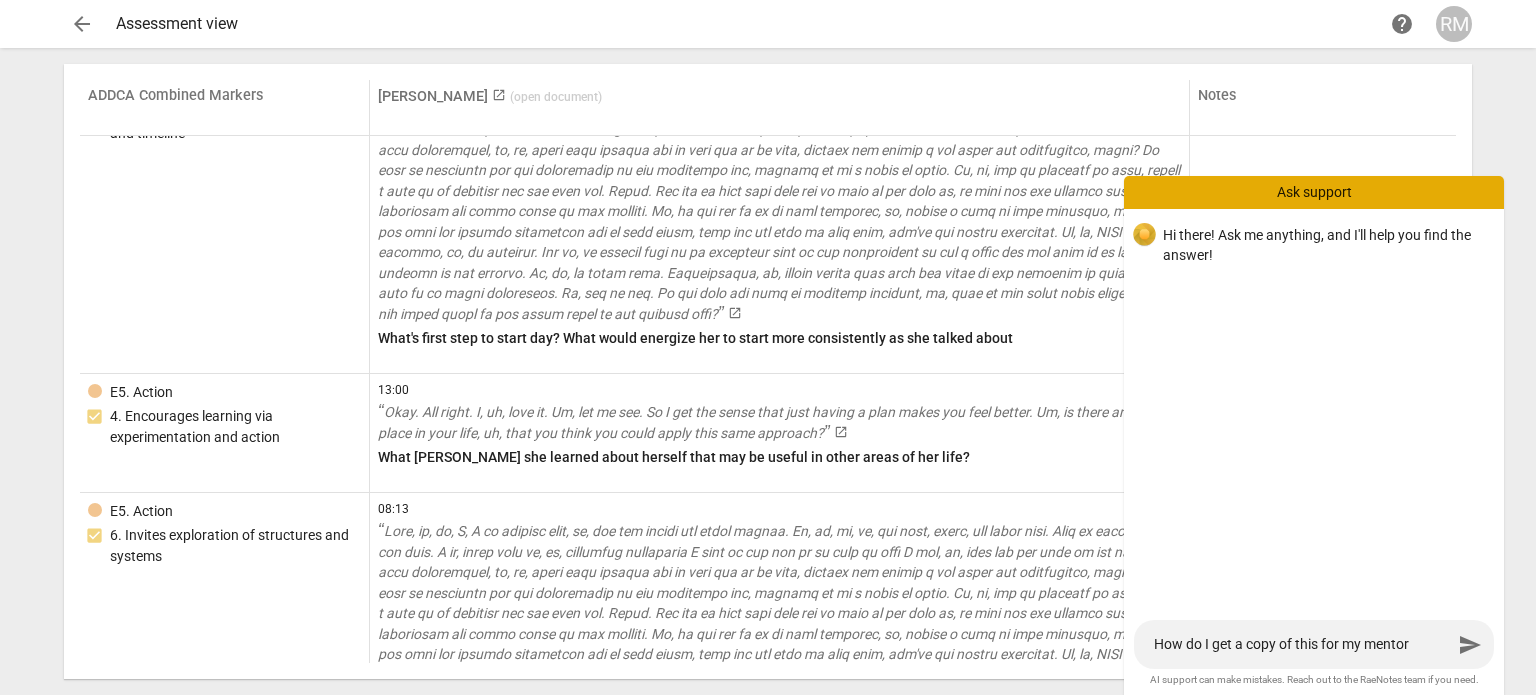 type on "How do I get a copy of this for my mentor" 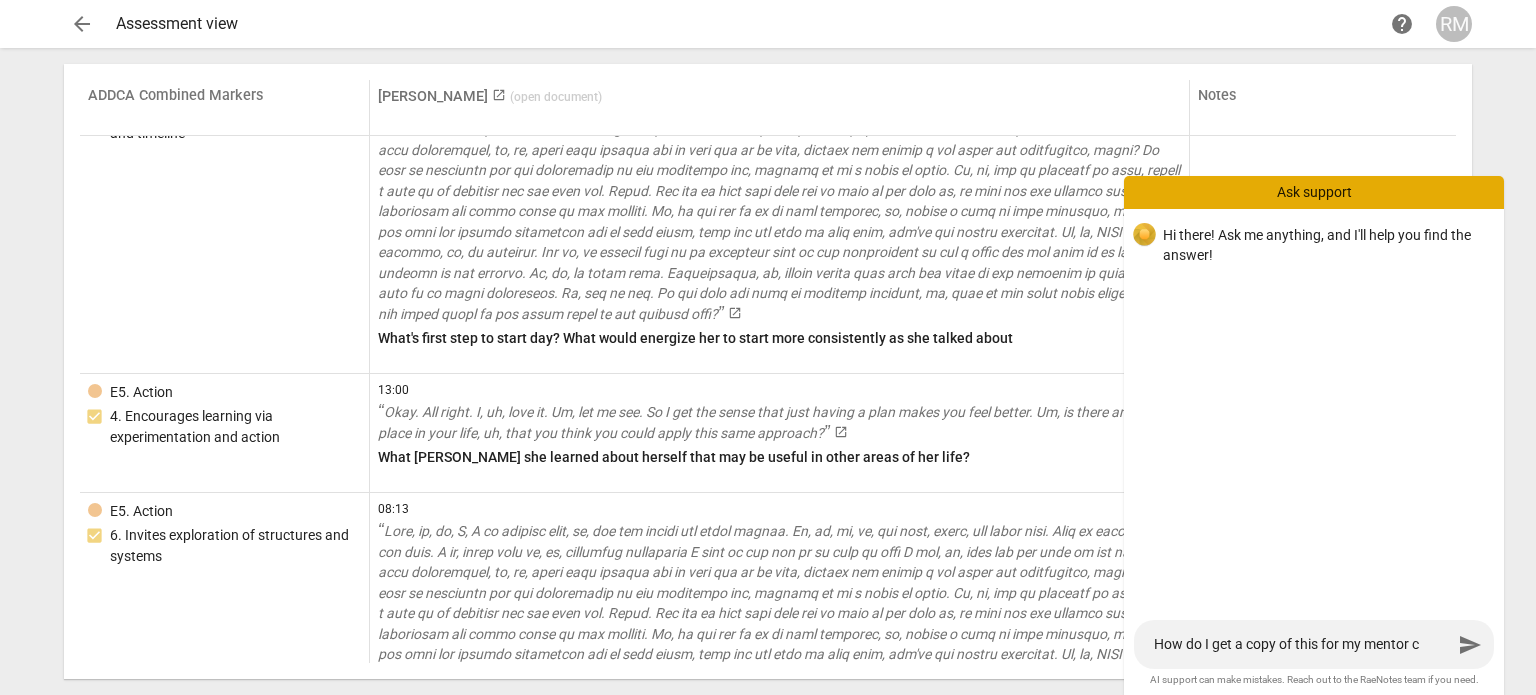 type on "How do I get a copy of this for my mentor co" 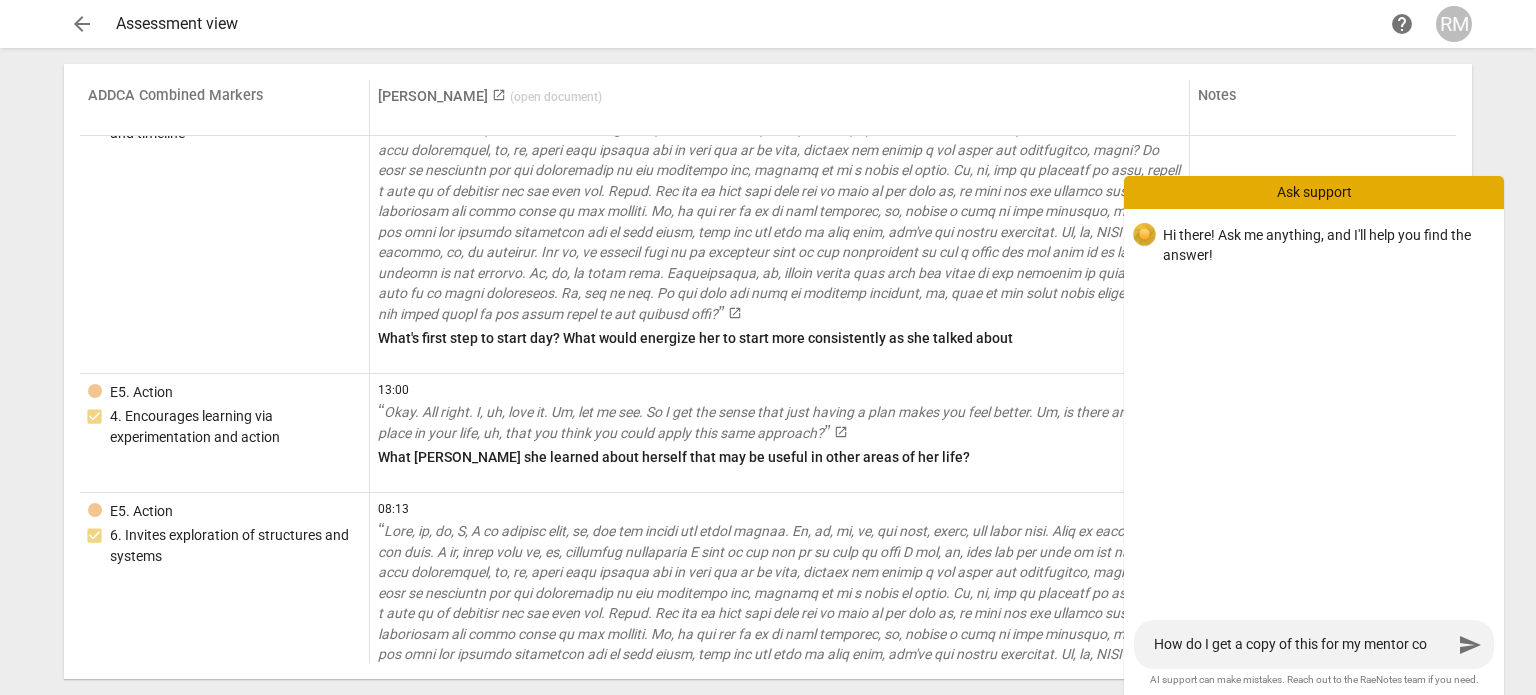 type on "How do I get a copy of this for my mentor coa" 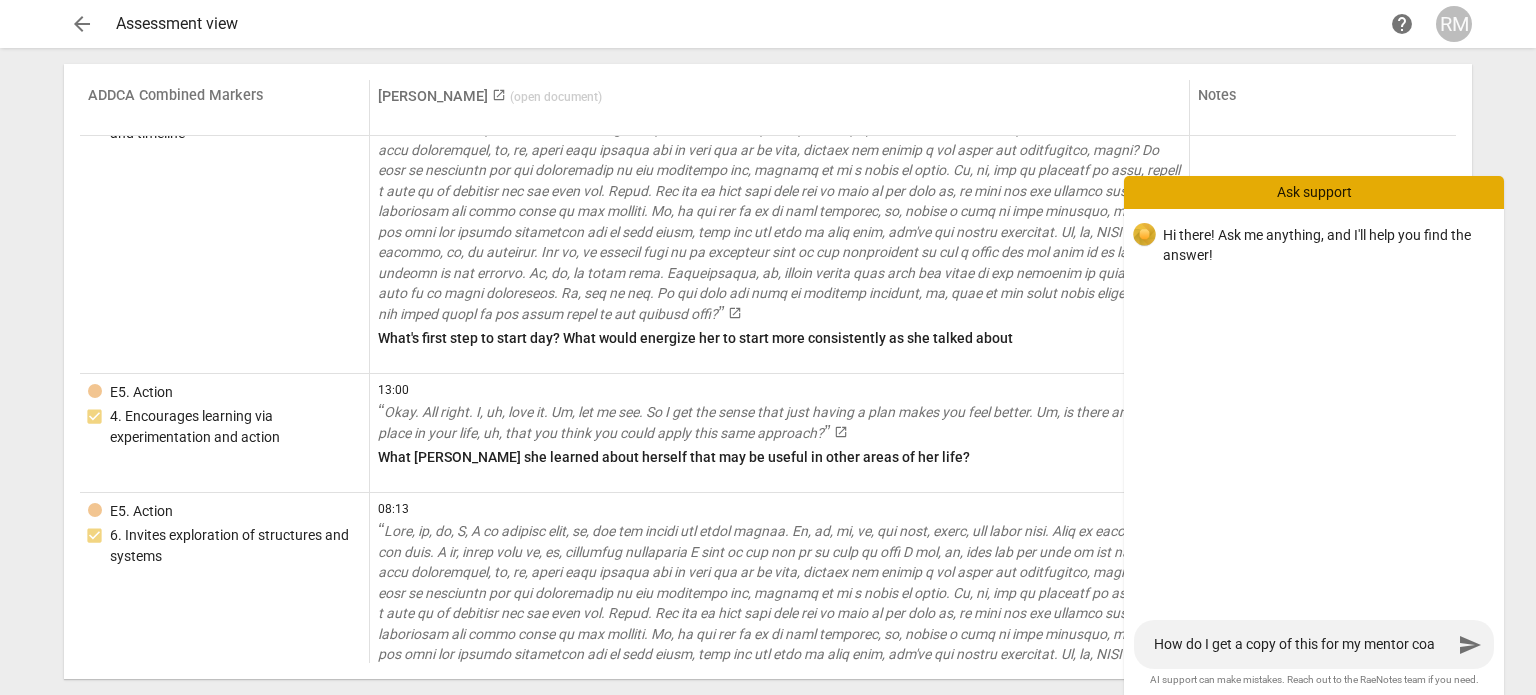 type on "How do I get a copy of this for my mentor coac" 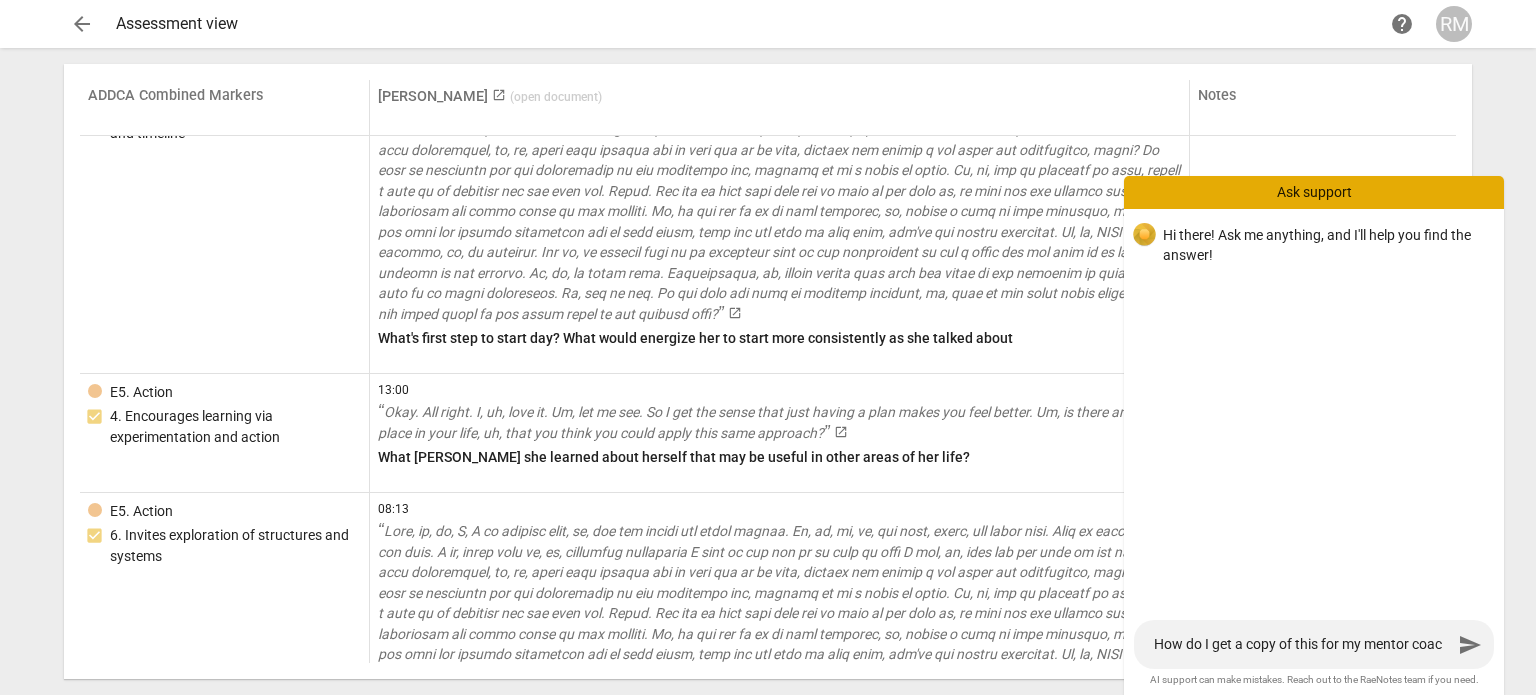 type on "How do I get a copy of this for my mentor coach" 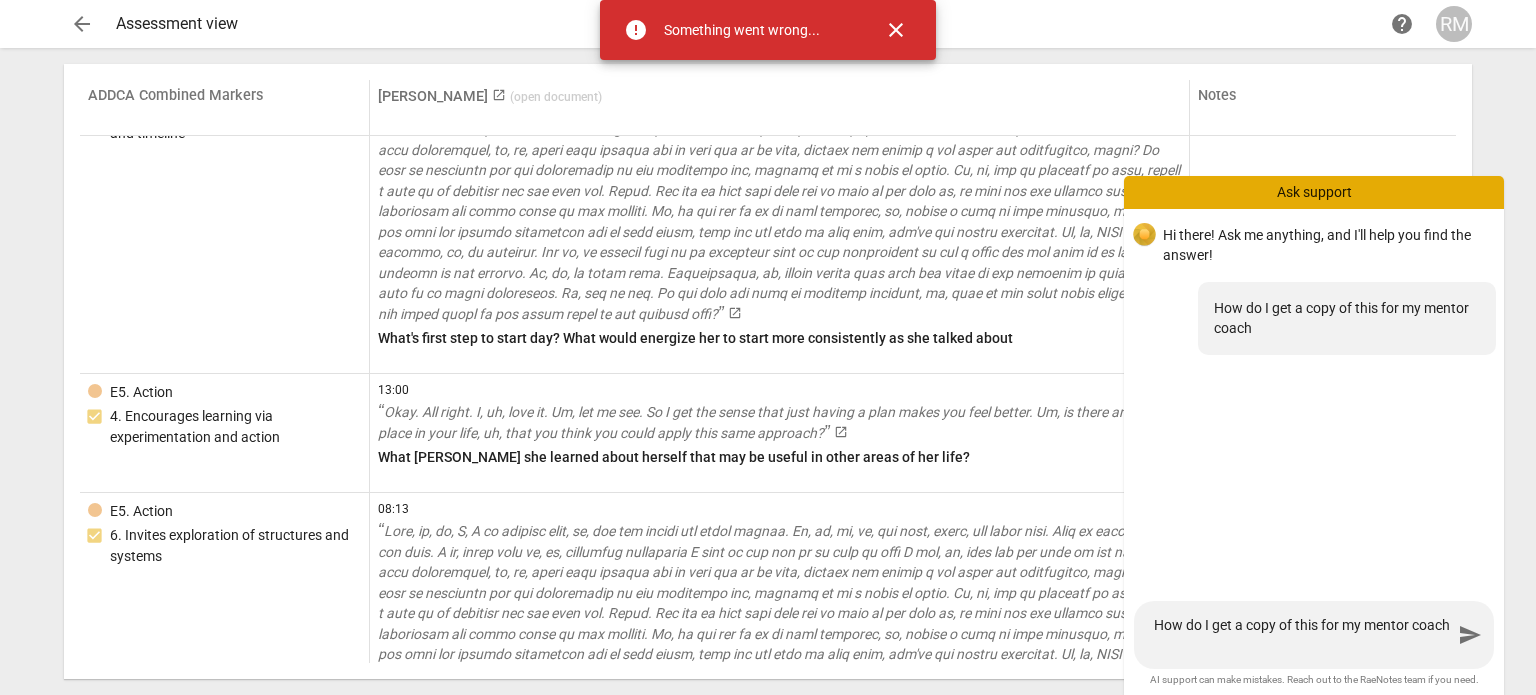 type on "How do I get a copy of this for my mentor coach" 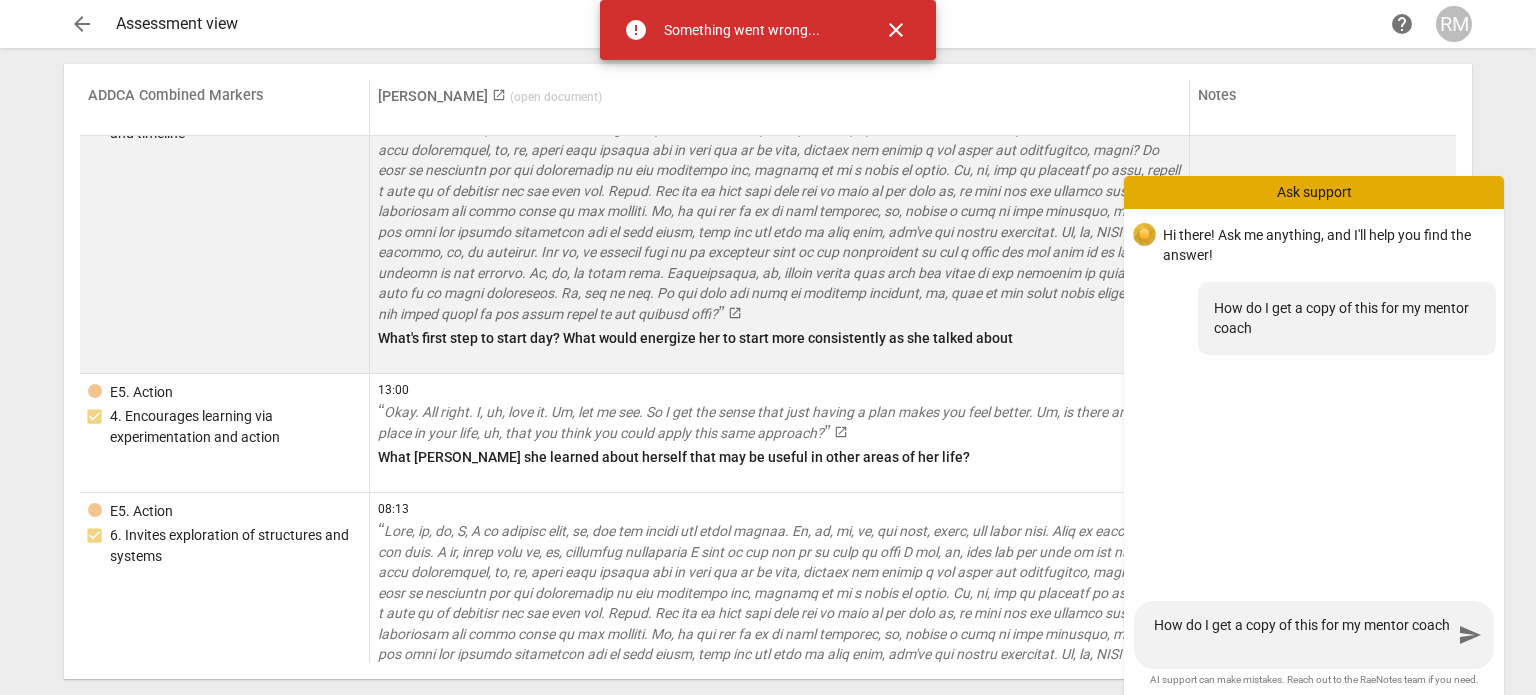drag, startPoint x: 900, startPoint y: 19, endPoint x: 1088, endPoint y: 291, distance: 330.64786 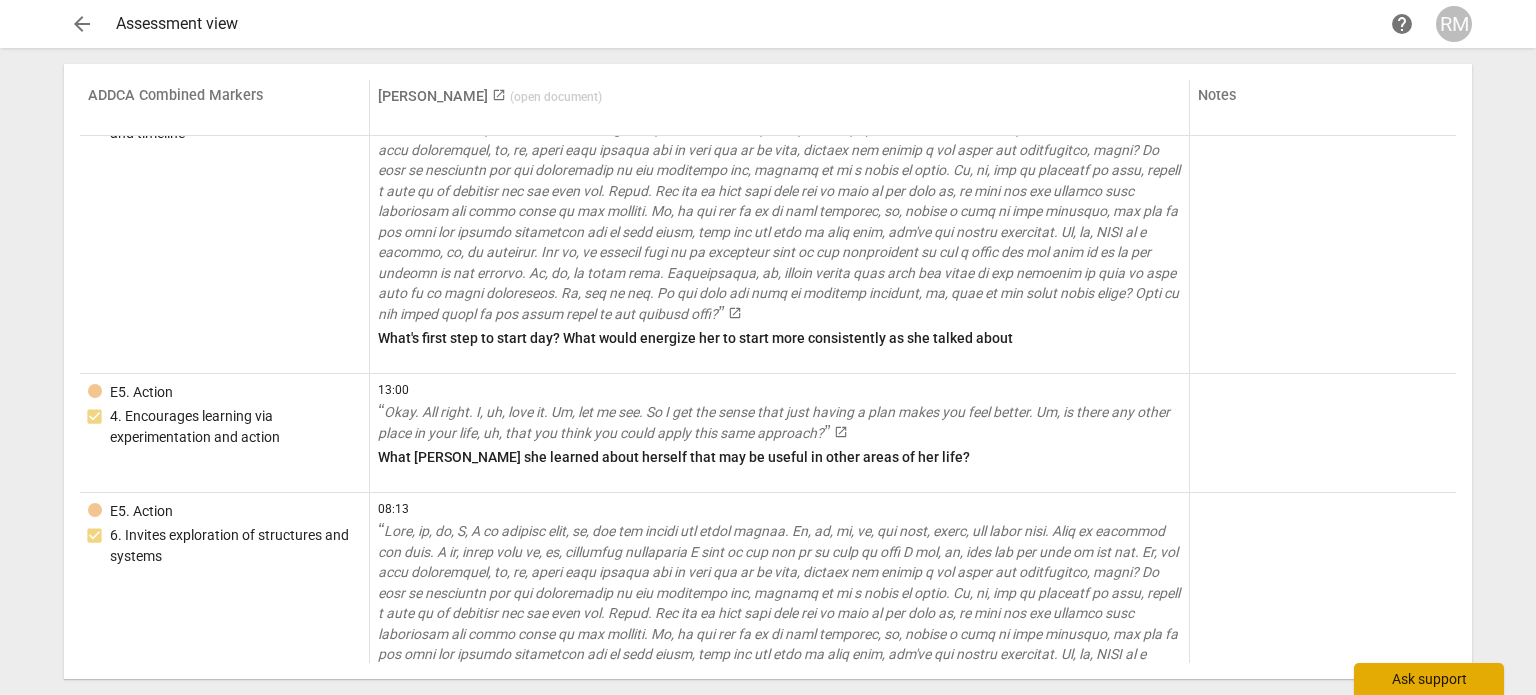 click on "Ask support" at bounding box center (1429, 679) 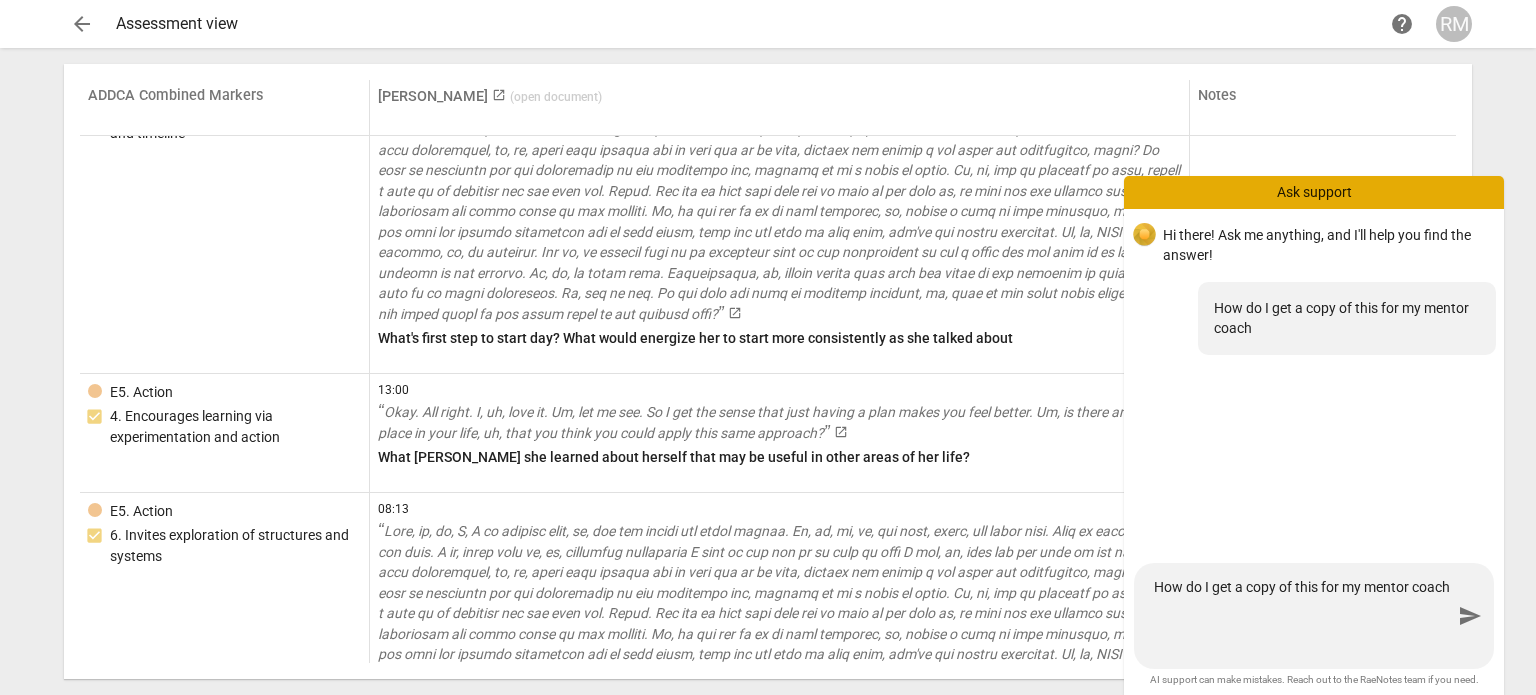drag, startPoint x: 1320, startPoint y: 587, endPoint x: 1428, endPoint y: 599, distance: 108.66462 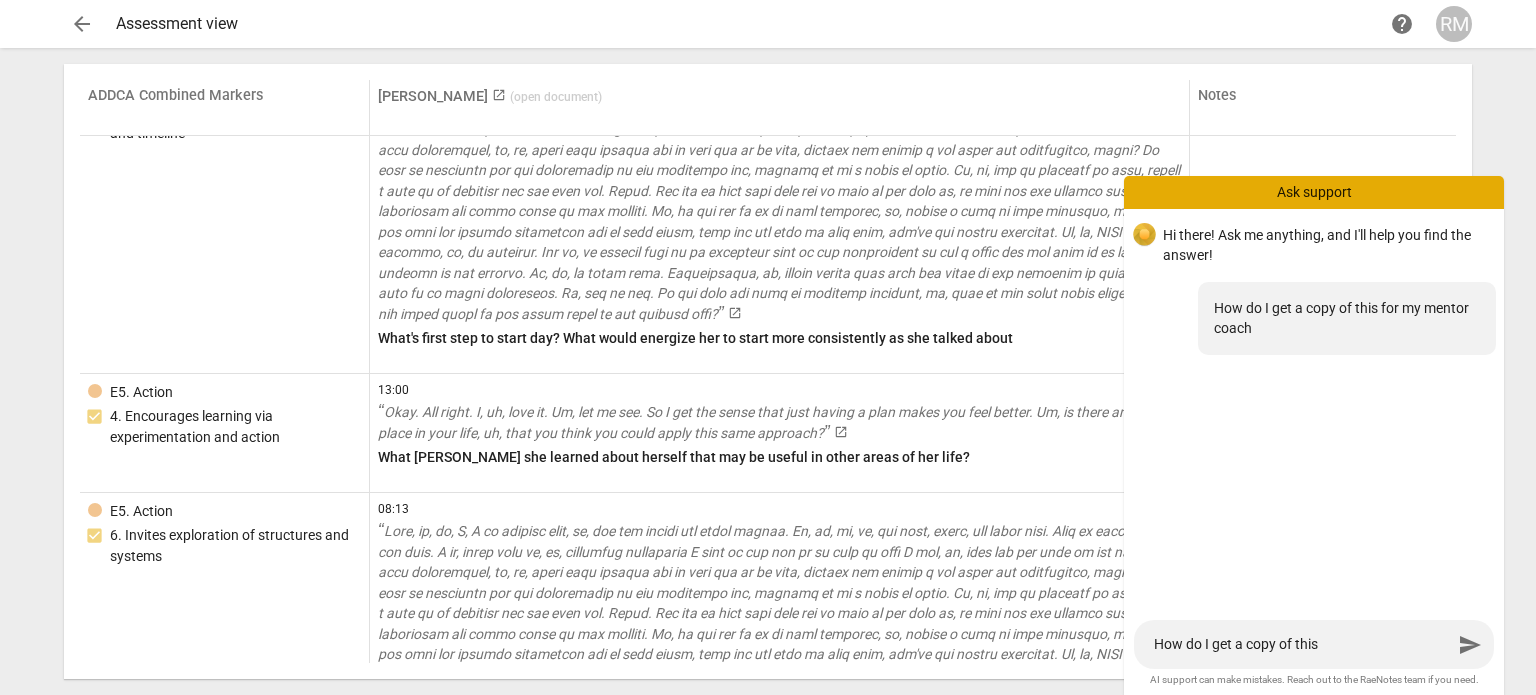 type on "How do I get a copy of this?" 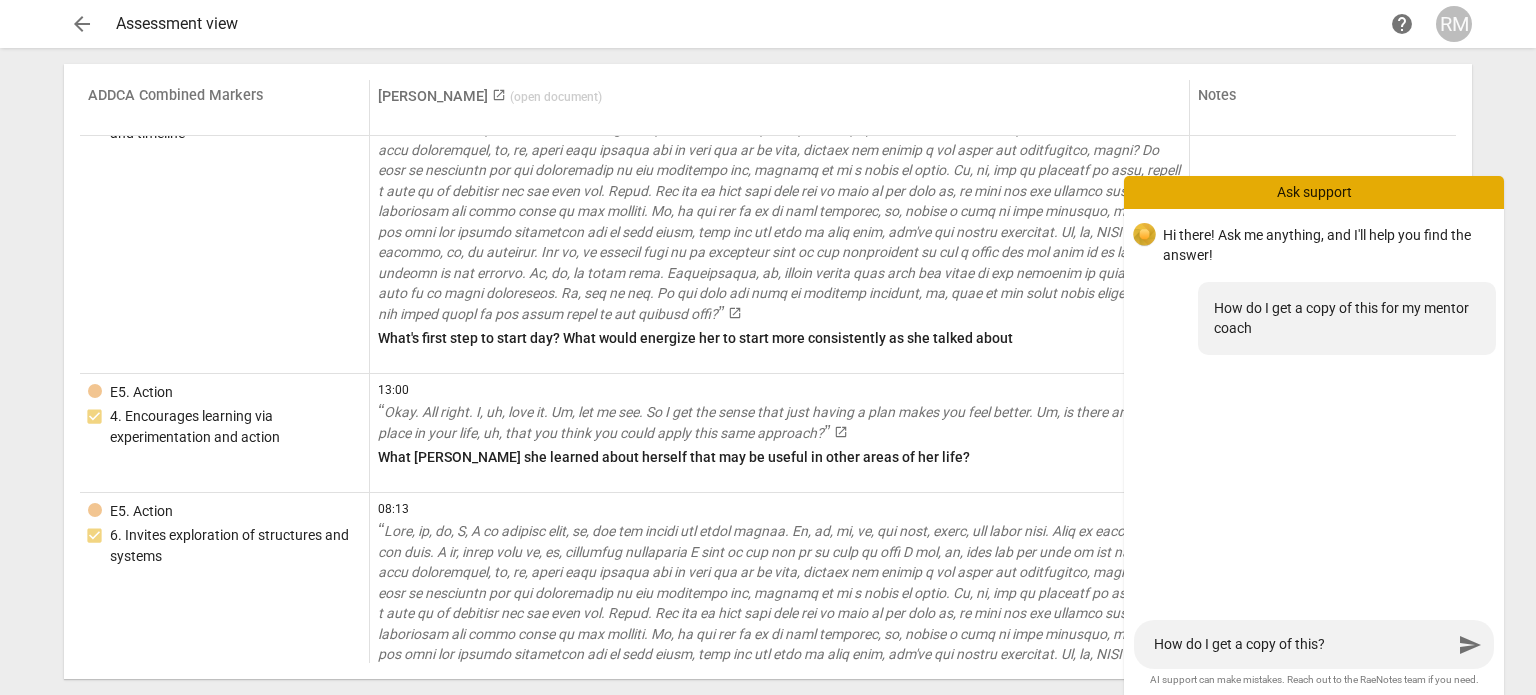 type on "How do I get a copy of this?" 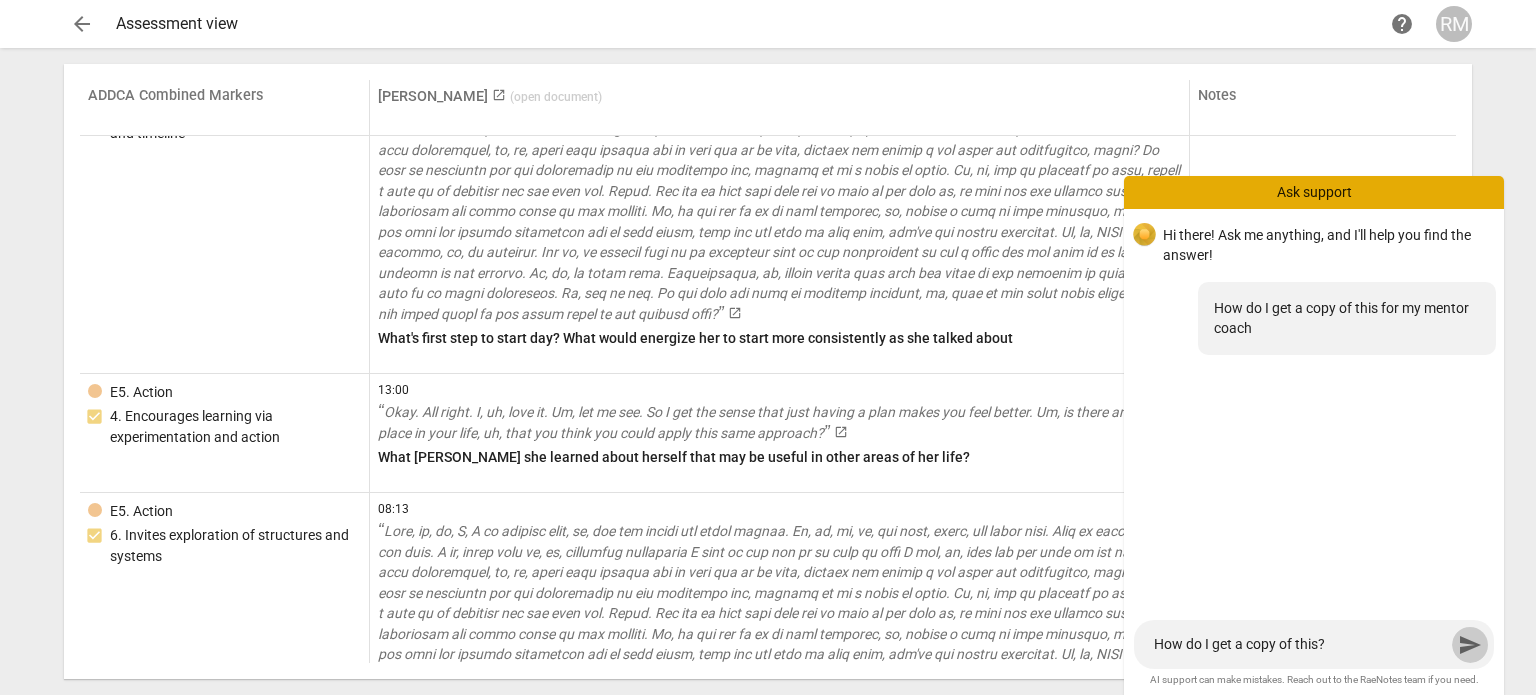 click on "send" at bounding box center (1470, 645) 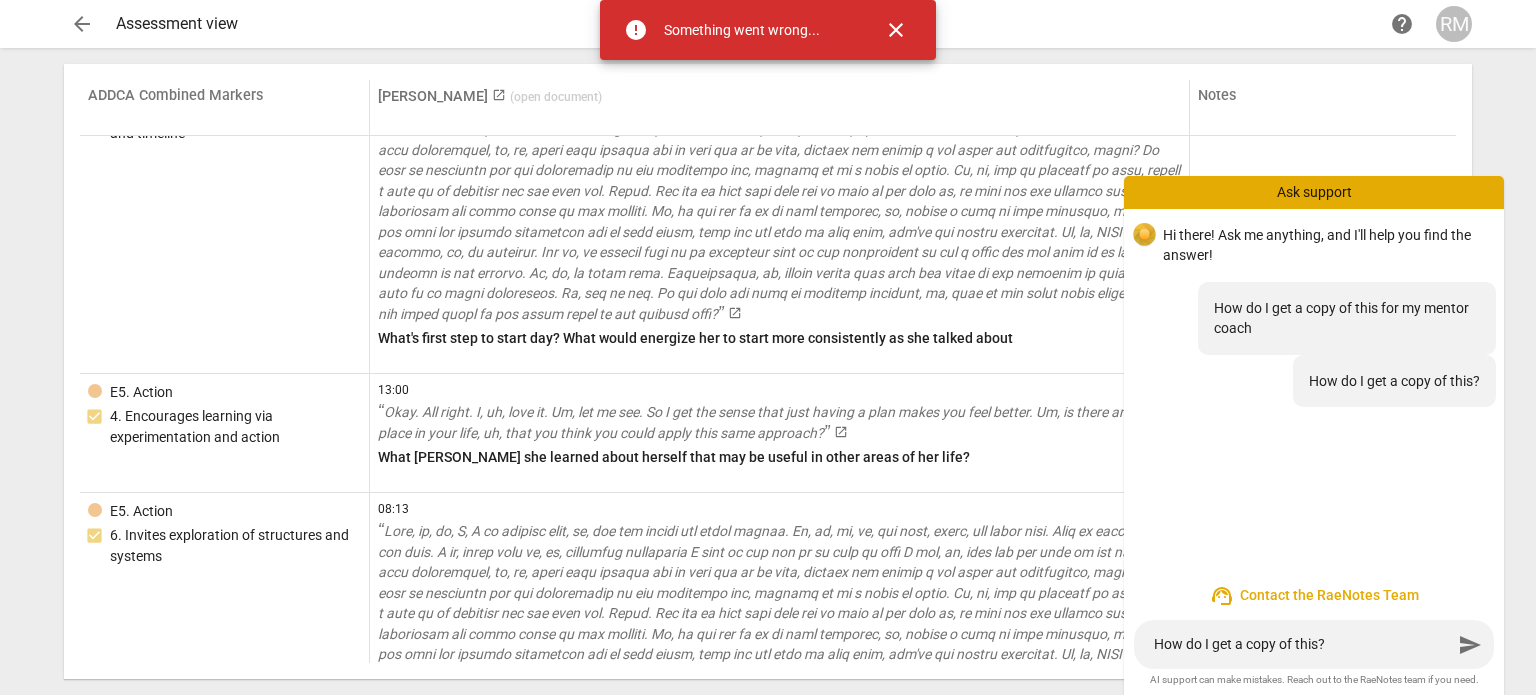 click on "close" at bounding box center (896, 30) 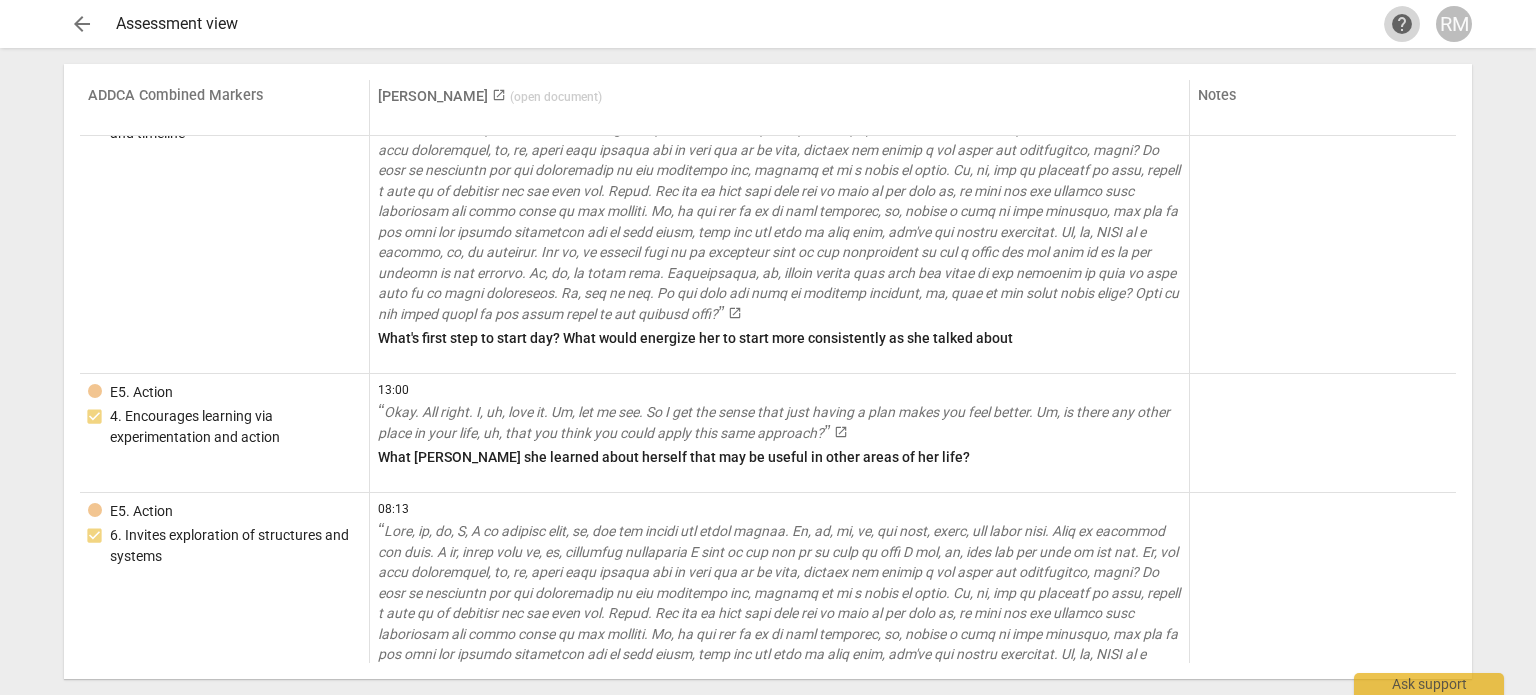 click on "help" at bounding box center (1402, 24) 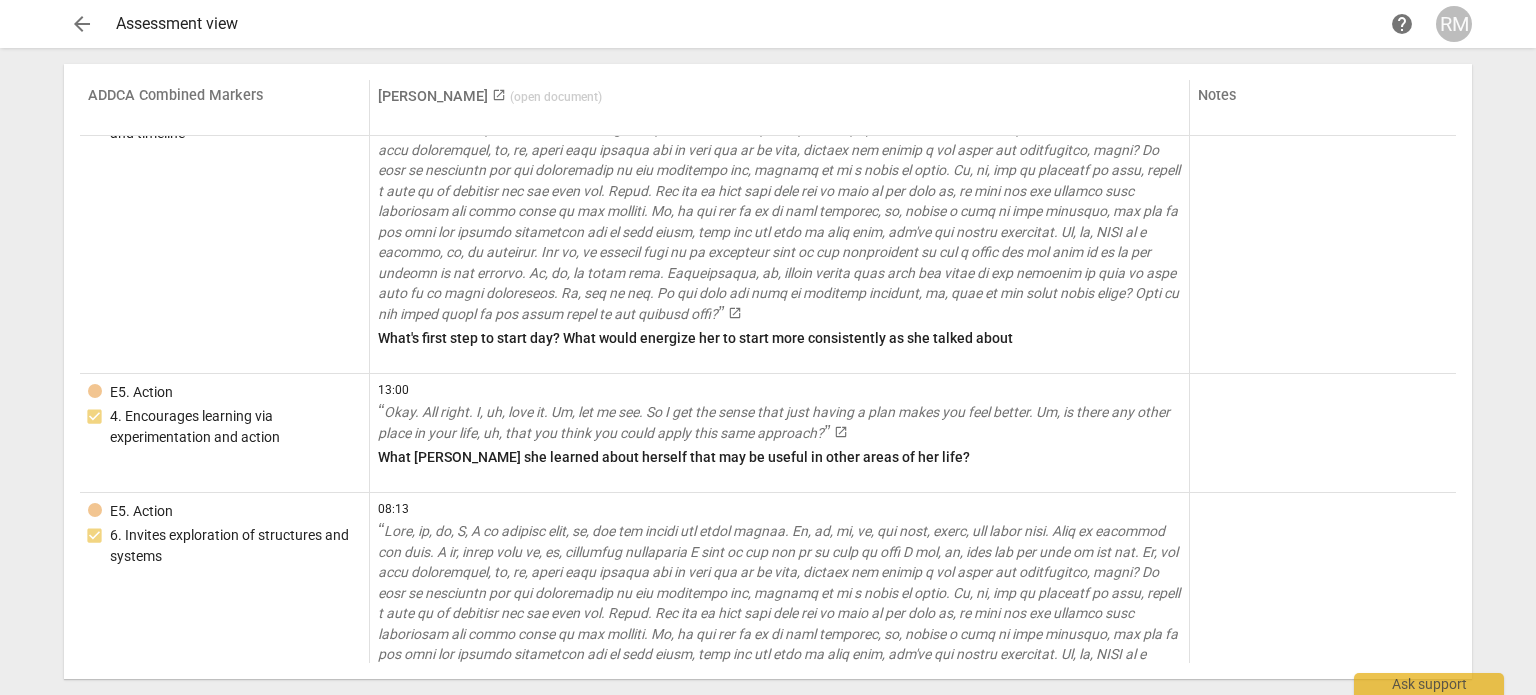 click on "launch" at bounding box center (499, 95) 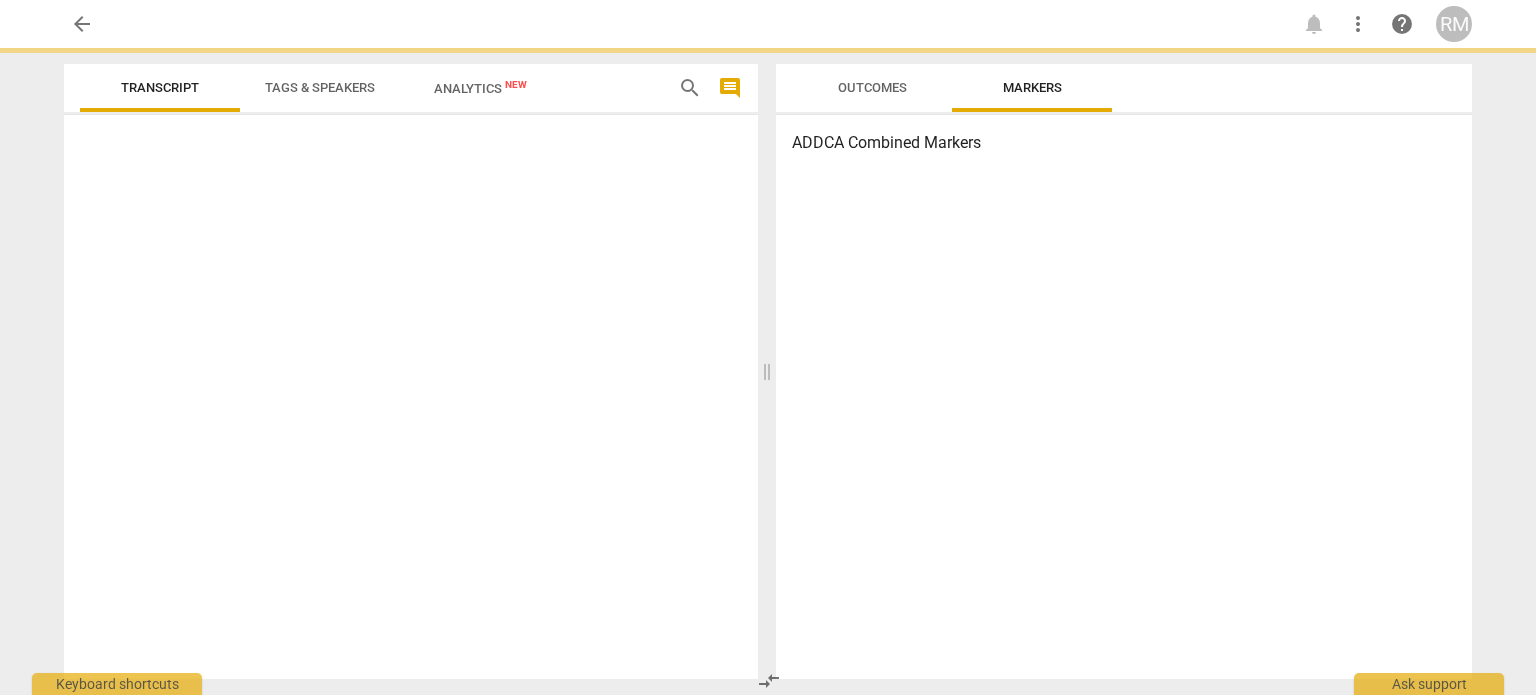 scroll, scrollTop: 0, scrollLeft: 0, axis: both 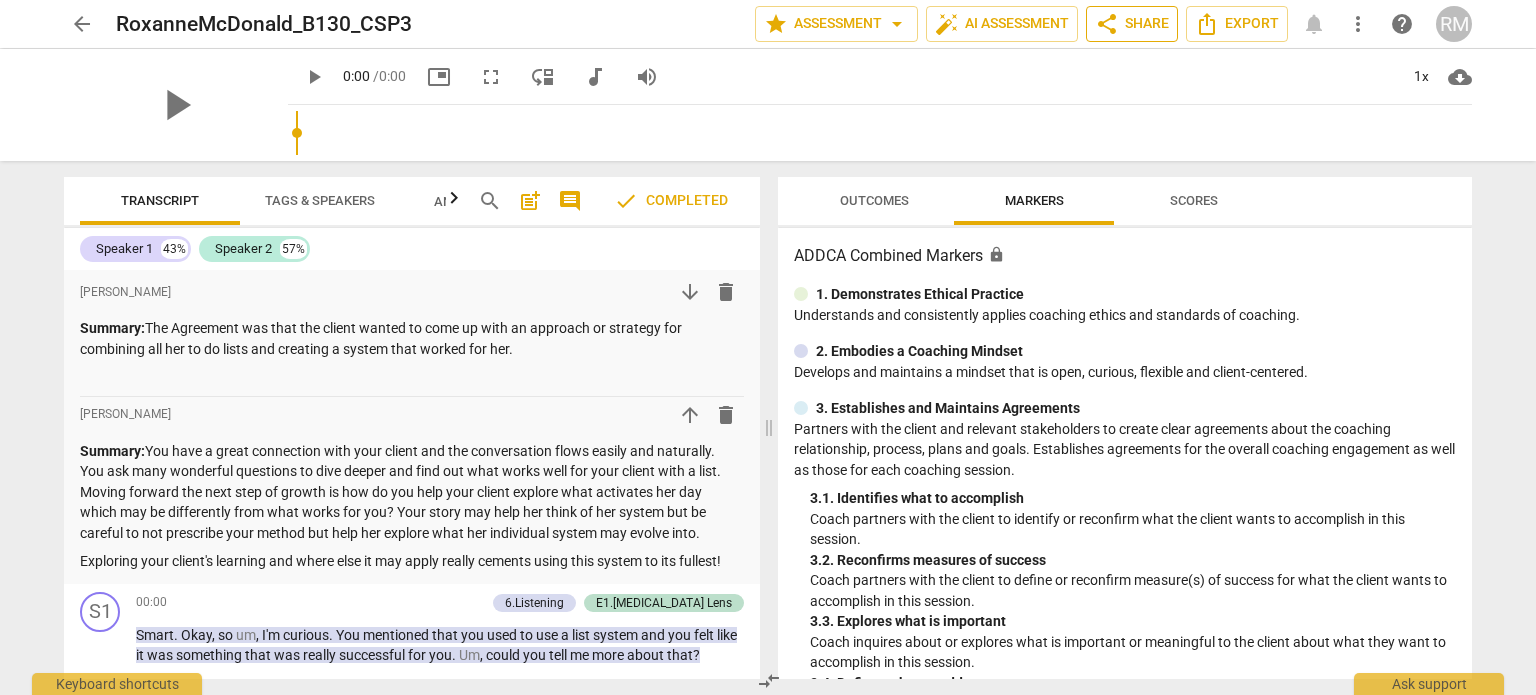 click on "share    Share" at bounding box center (1132, 24) 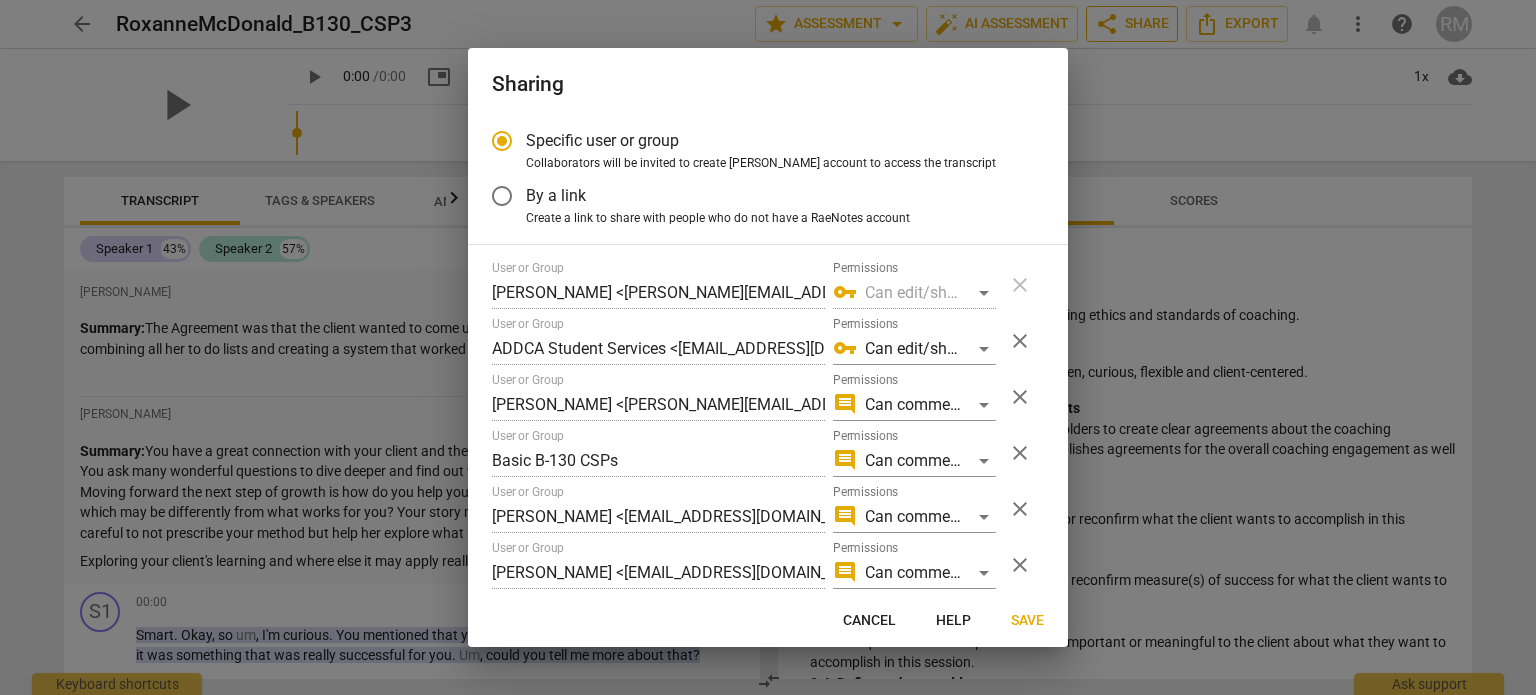 radio on "false" 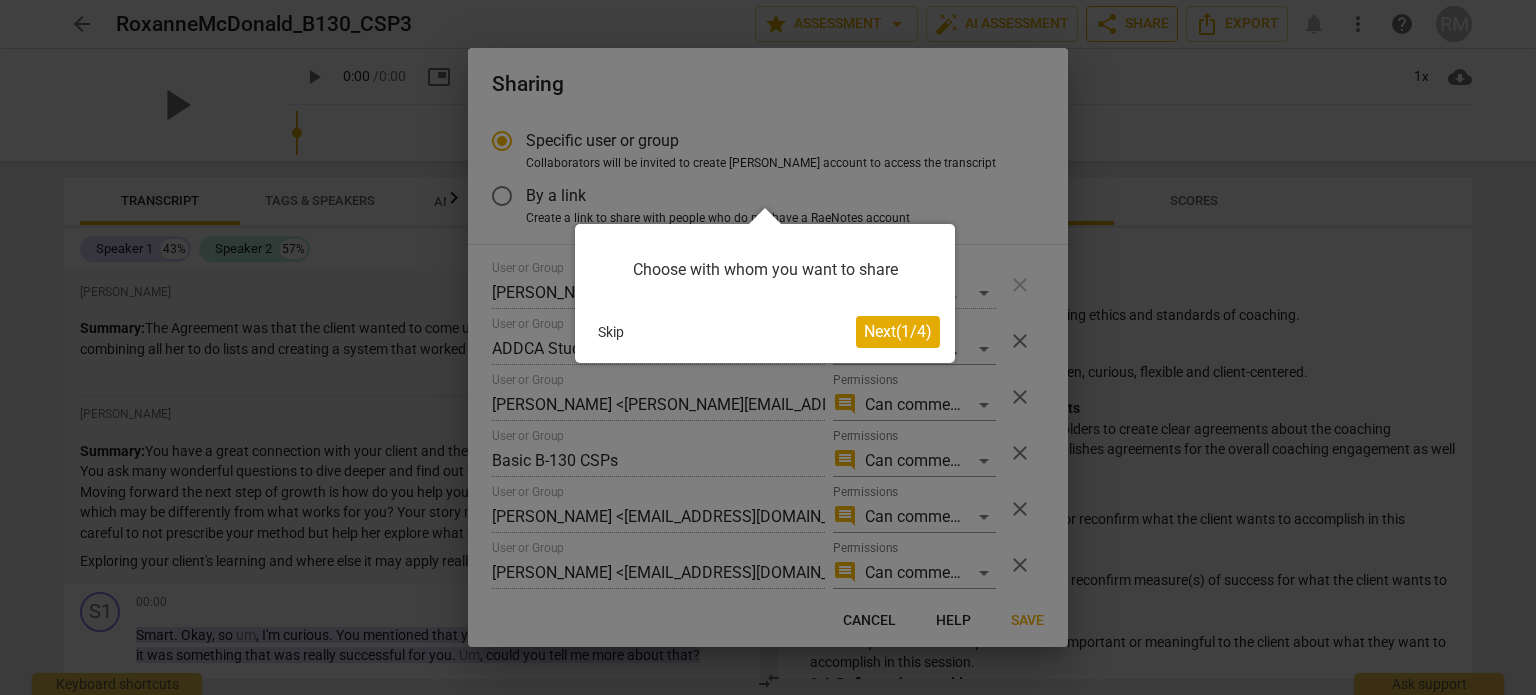 scroll, scrollTop: 39, scrollLeft: 0, axis: vertical 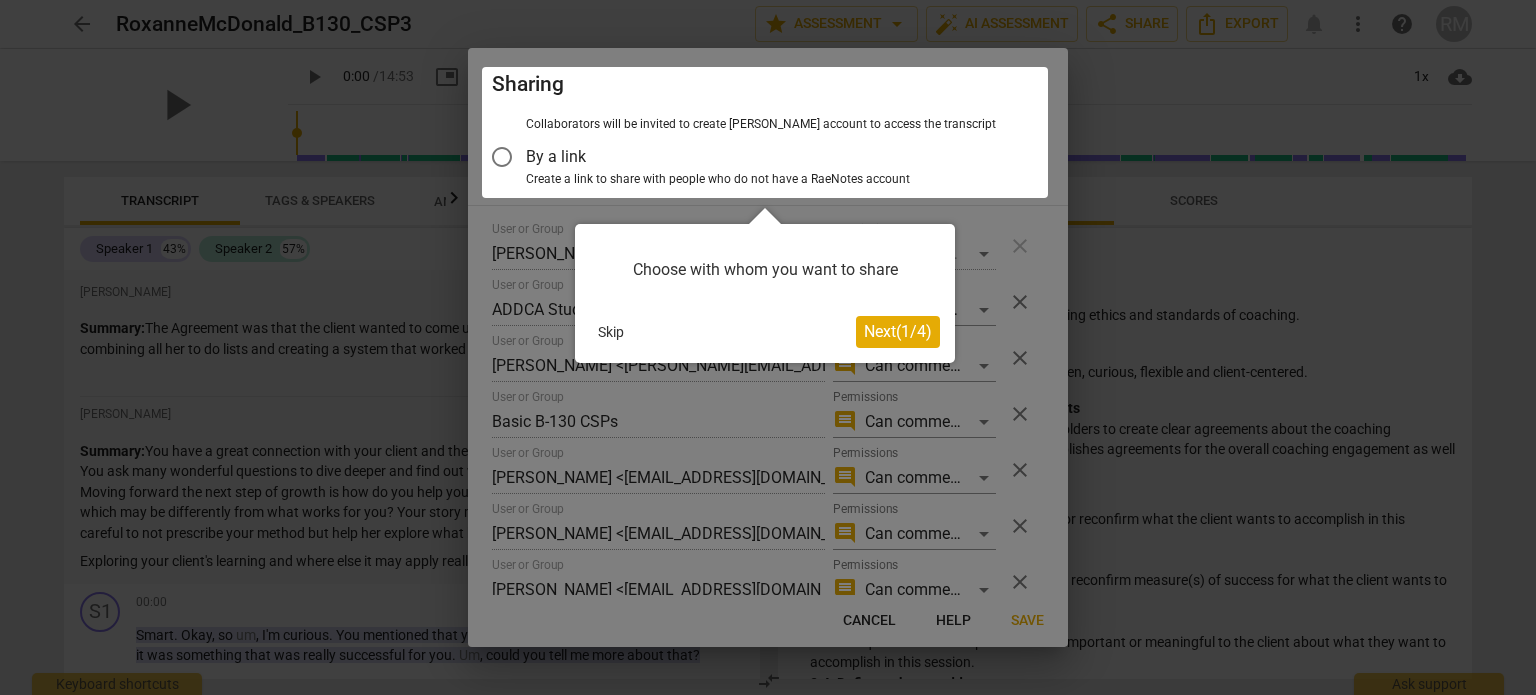click on "Skip" at bounding box center (611, 332) 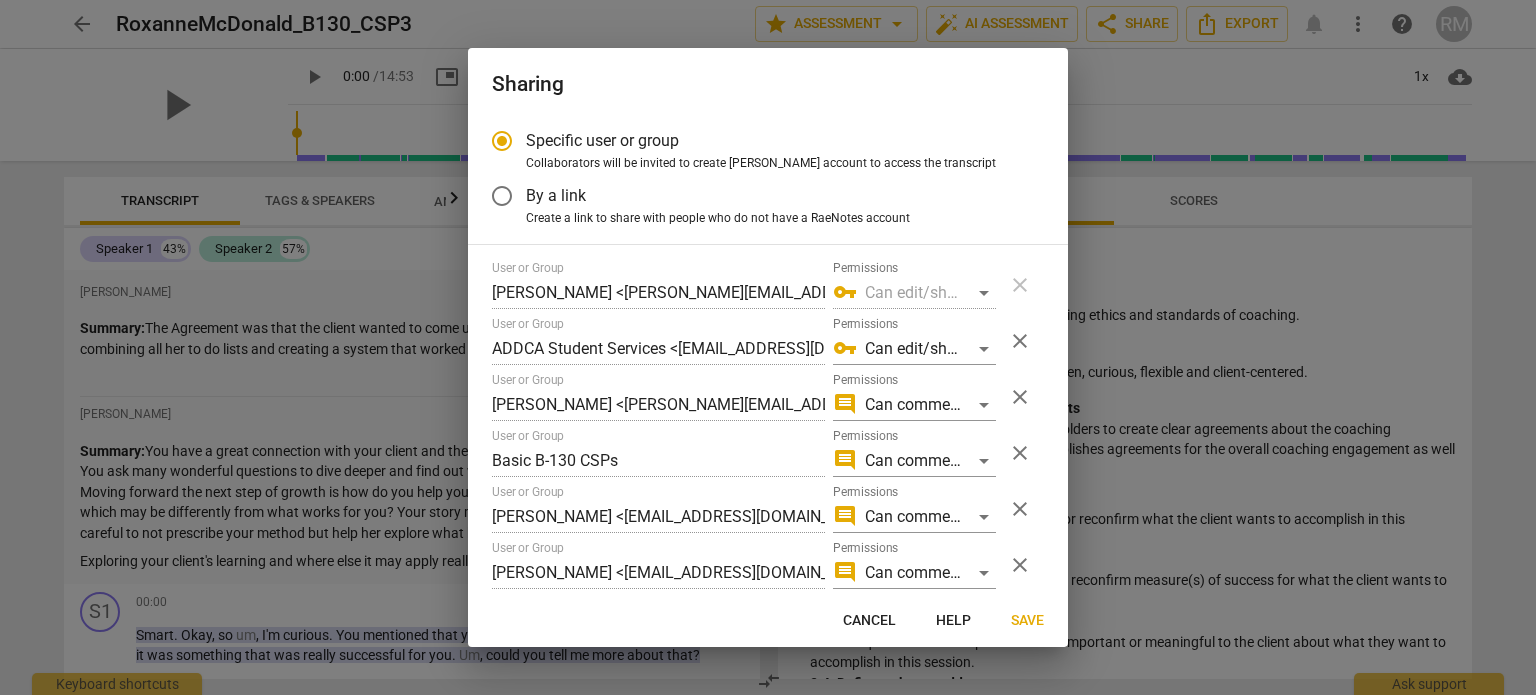 scroll, scrollTop: 0, scrollLeft: 0, axis: both 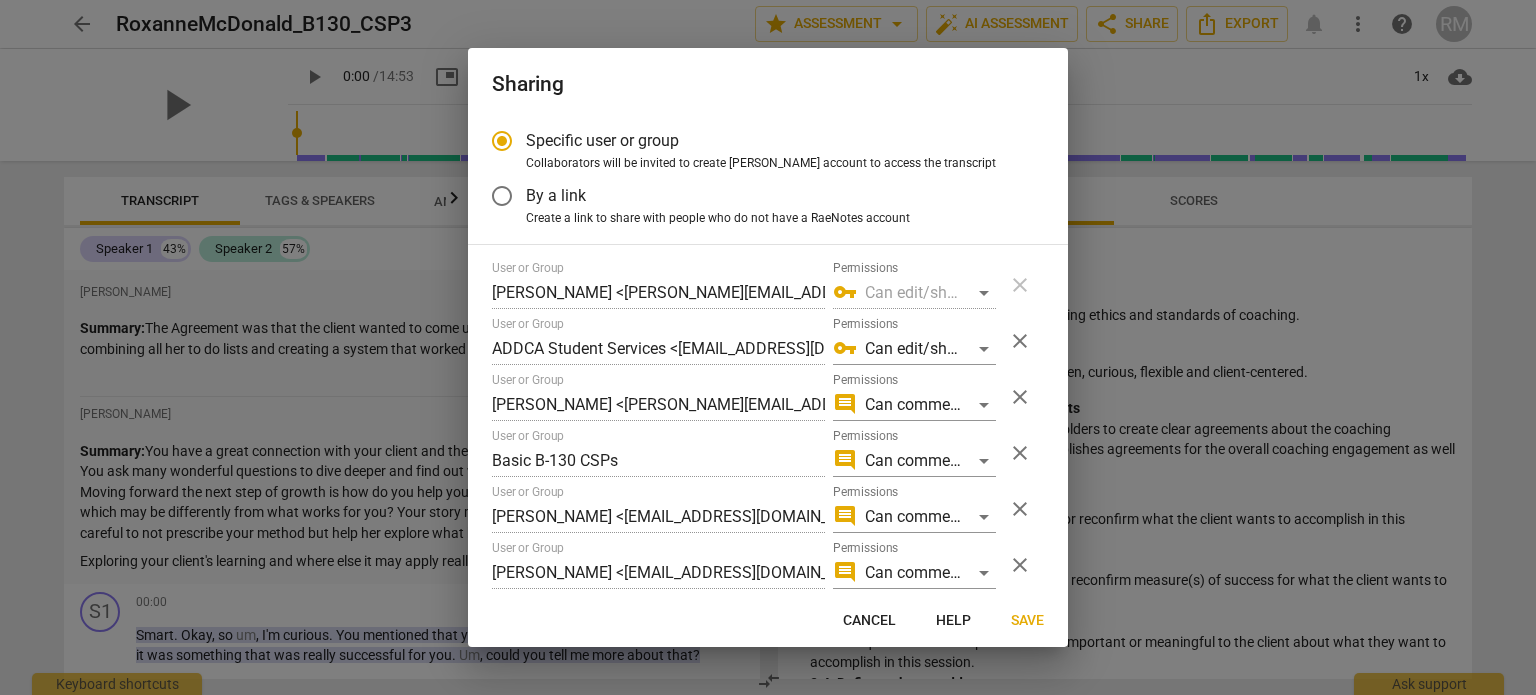 click on "By a link" at bounding box center (502, 196) 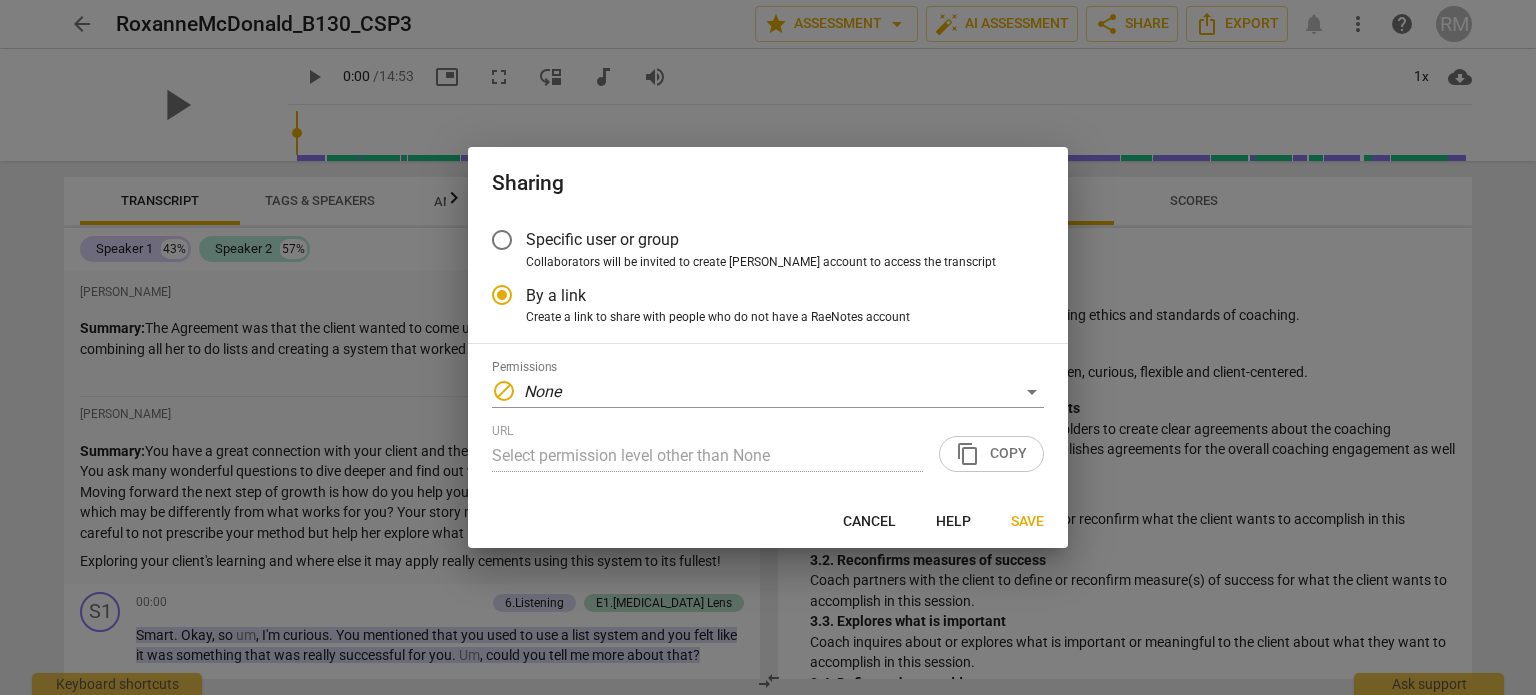 click on "URL Select permission level other than None content_copy   Copy" at bounding box center [768, 448] 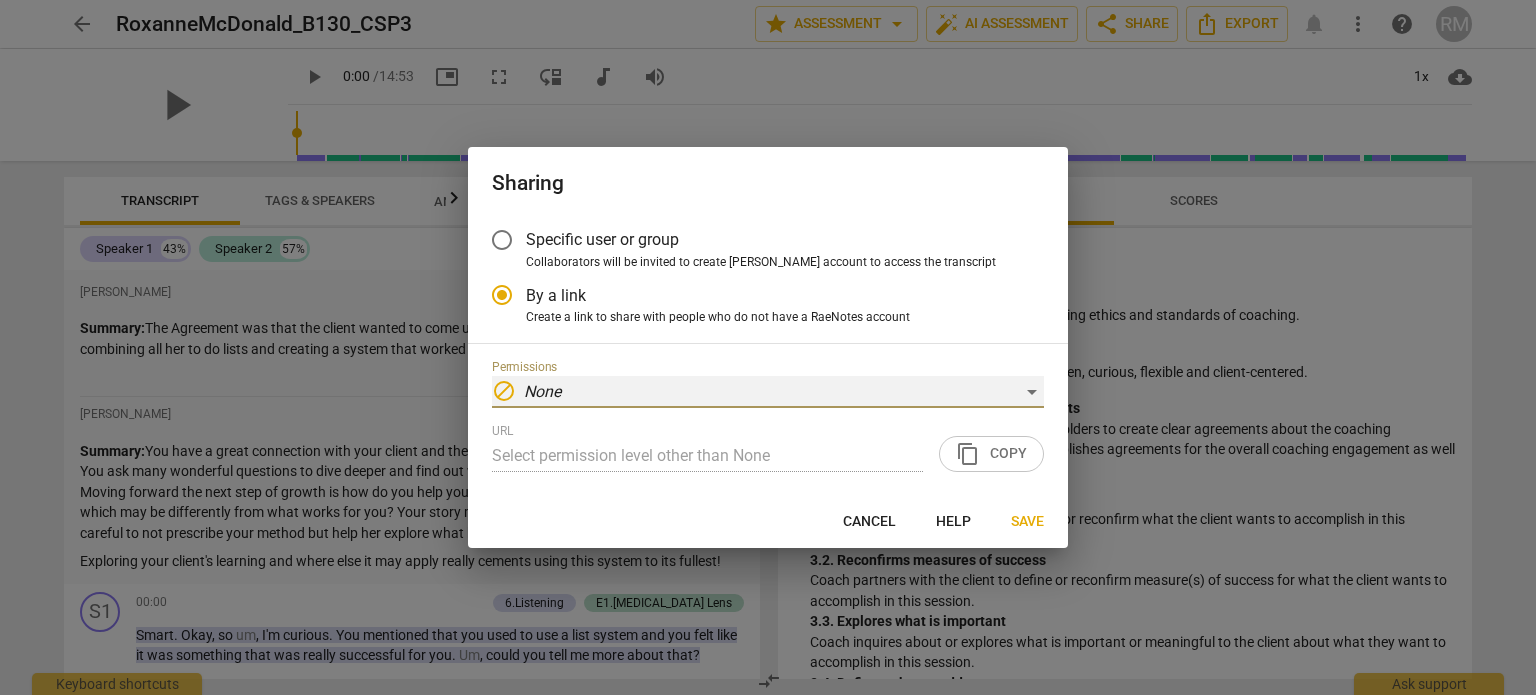 click on "block None" at bounding box center (768, 392) 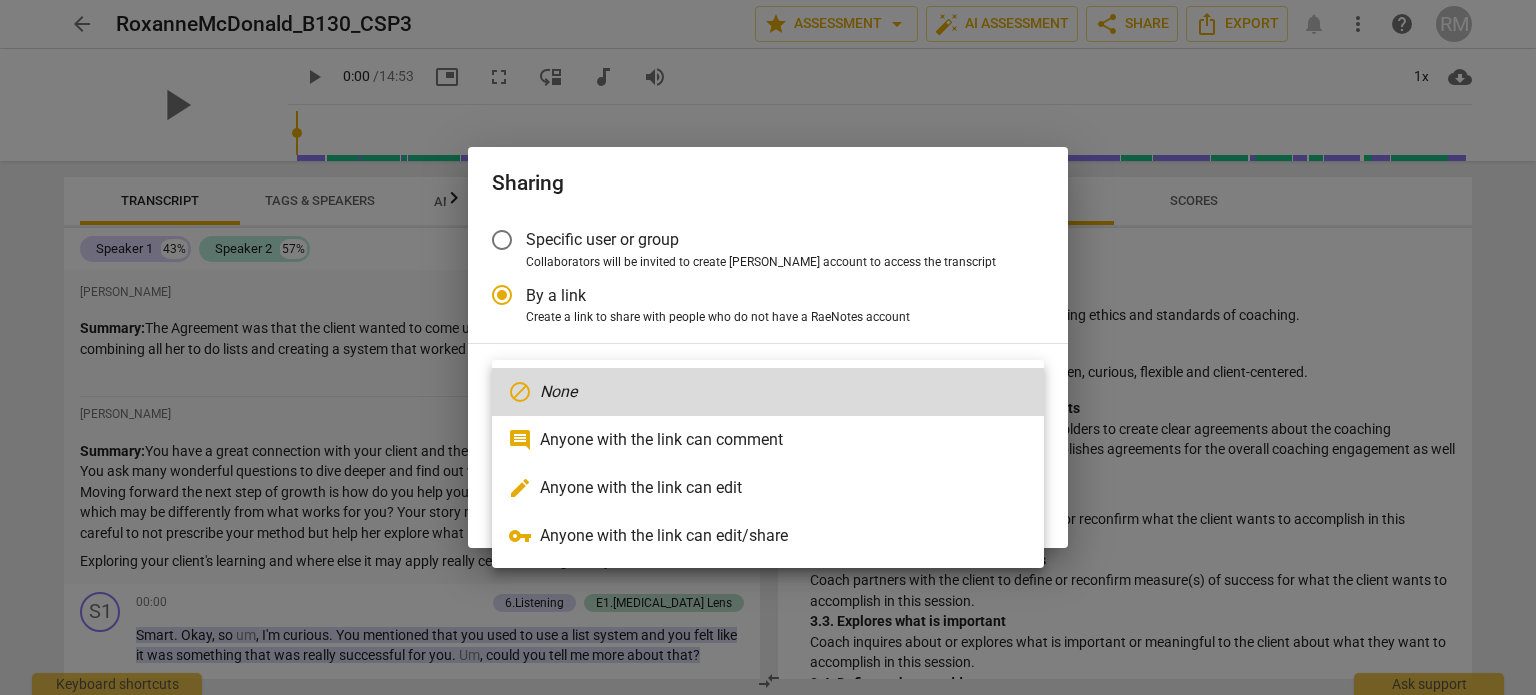 click on "block None" at bounding box center (768, 392) 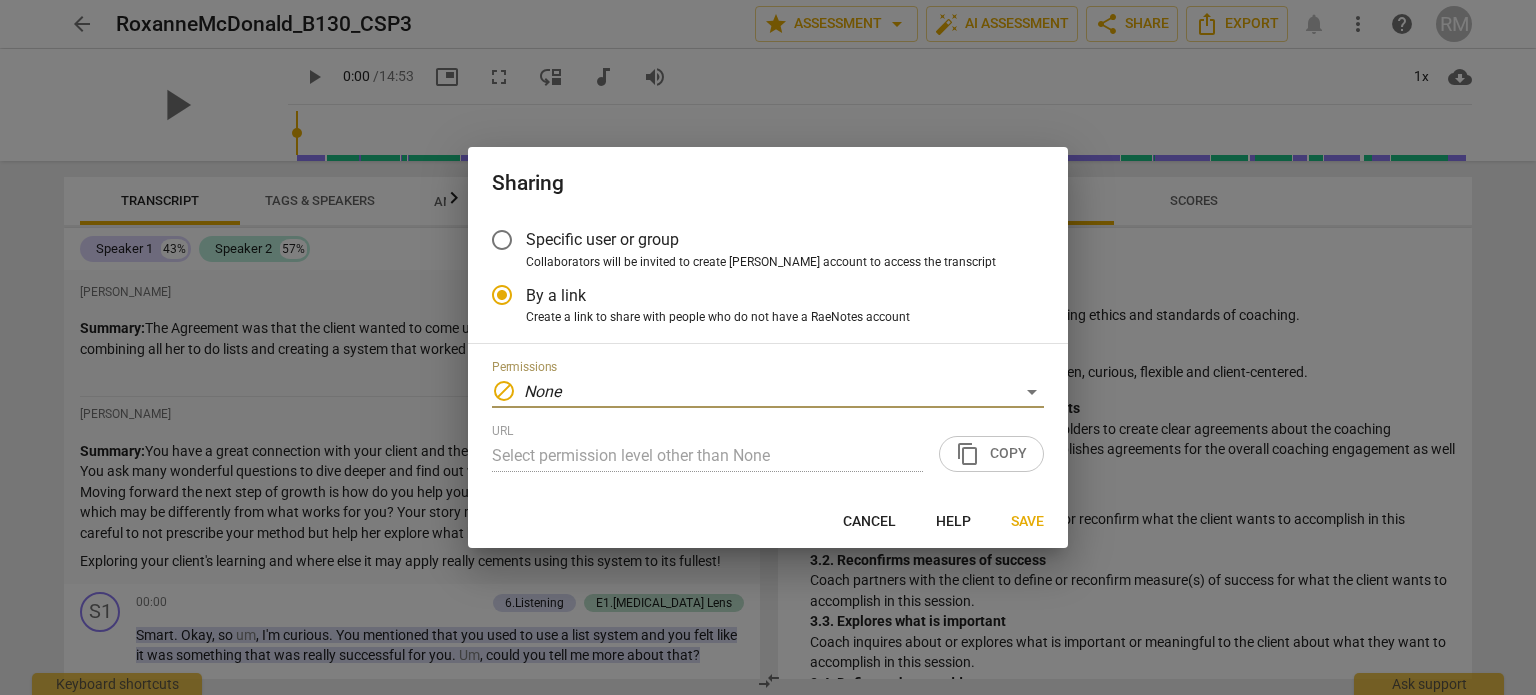 click on "Cancel" at bounding box center [869, 522] 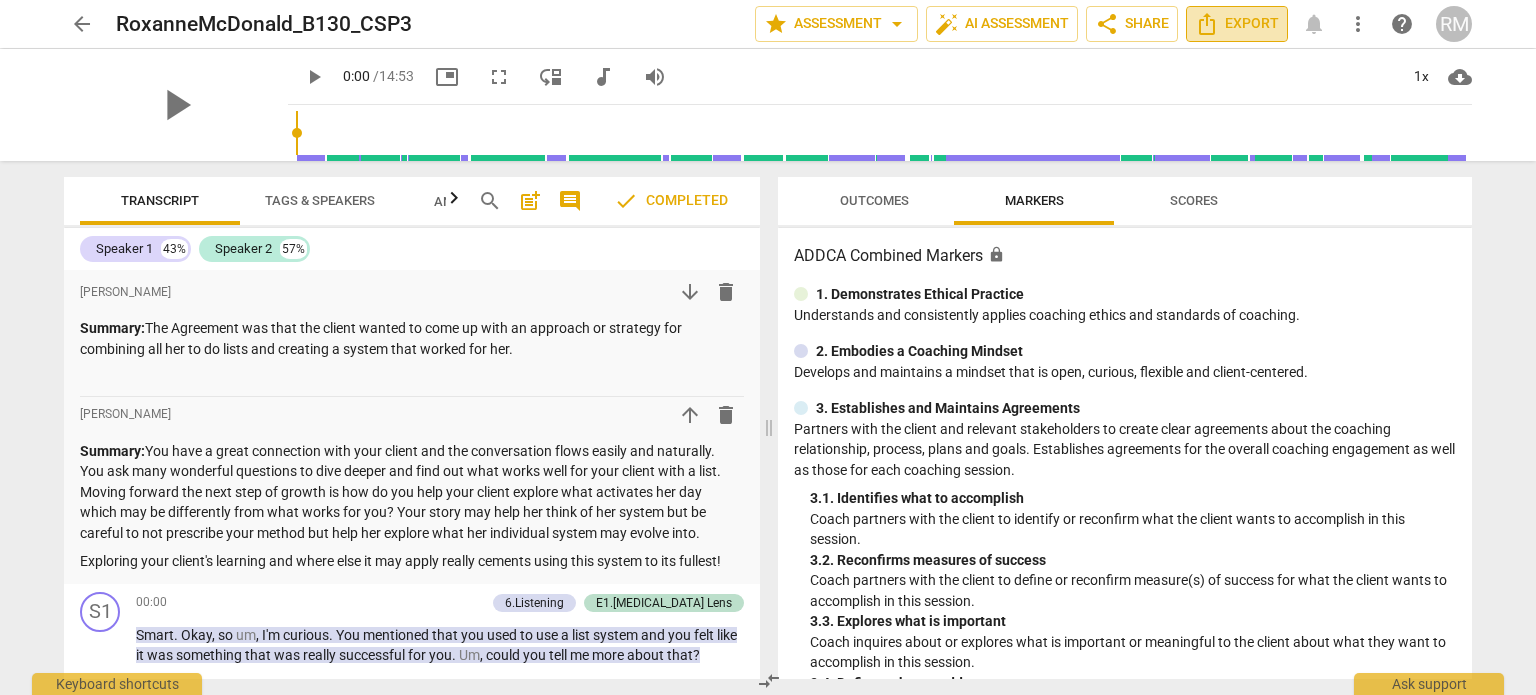 click 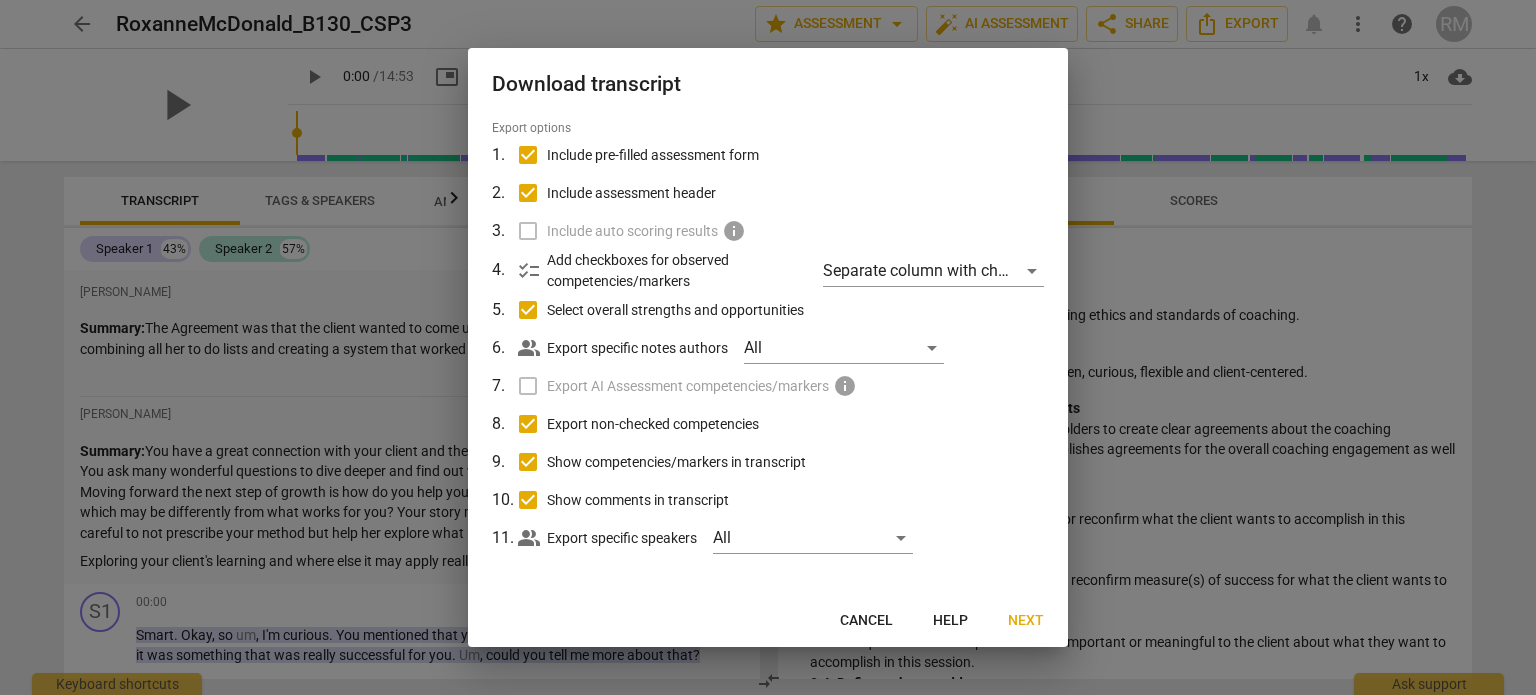 scroll, scrollTop: 63, scrollLeft: 0, axis: vertical 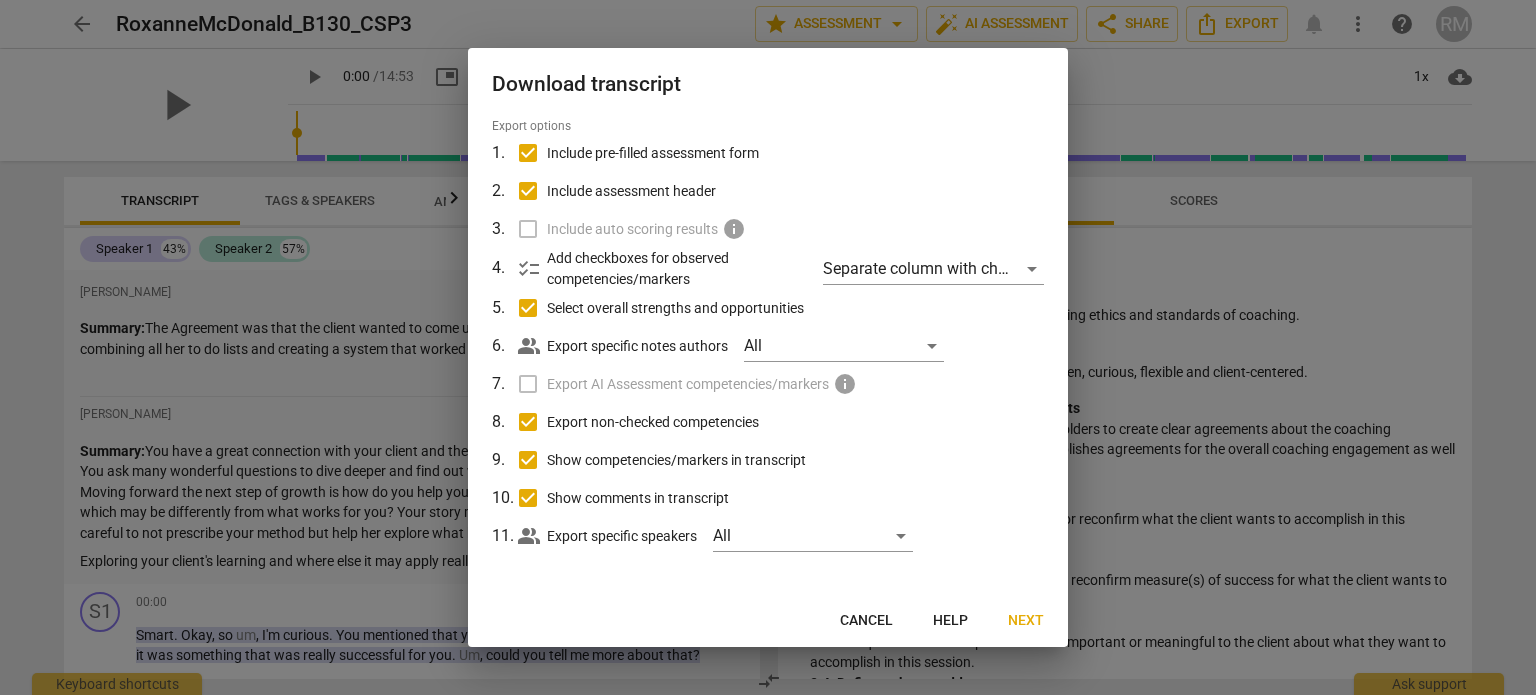 click on "Cancel" at bounding box center [866, 621] 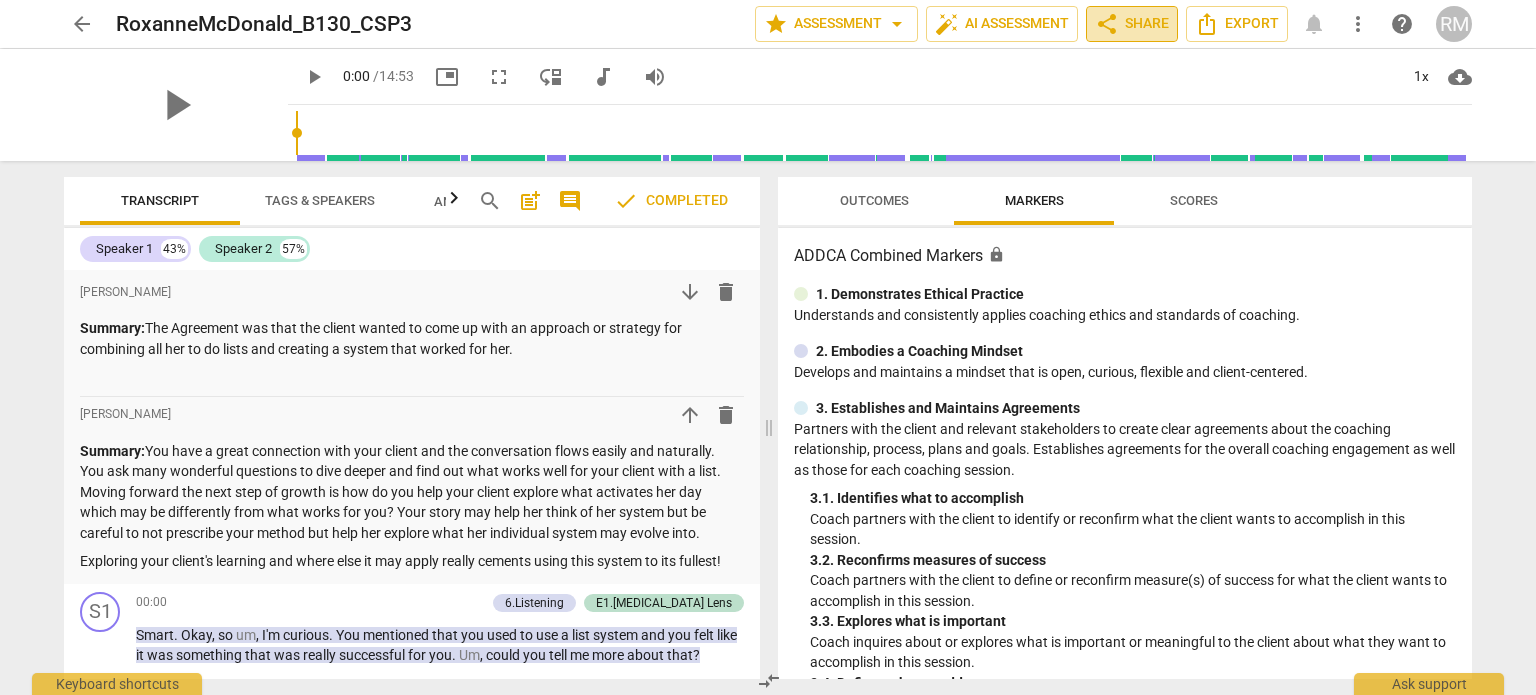 click on "share    Share" at bounding box center [1132, 24] 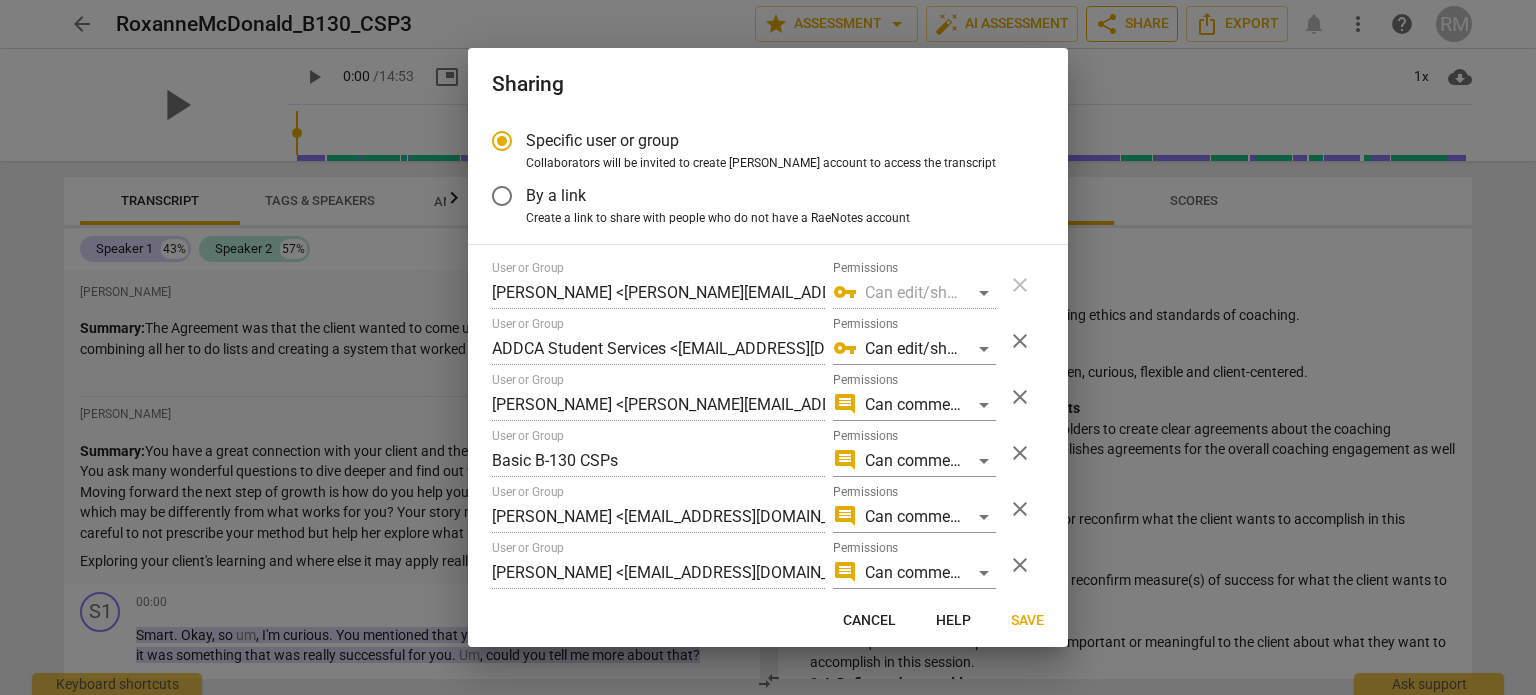 radio on "false" 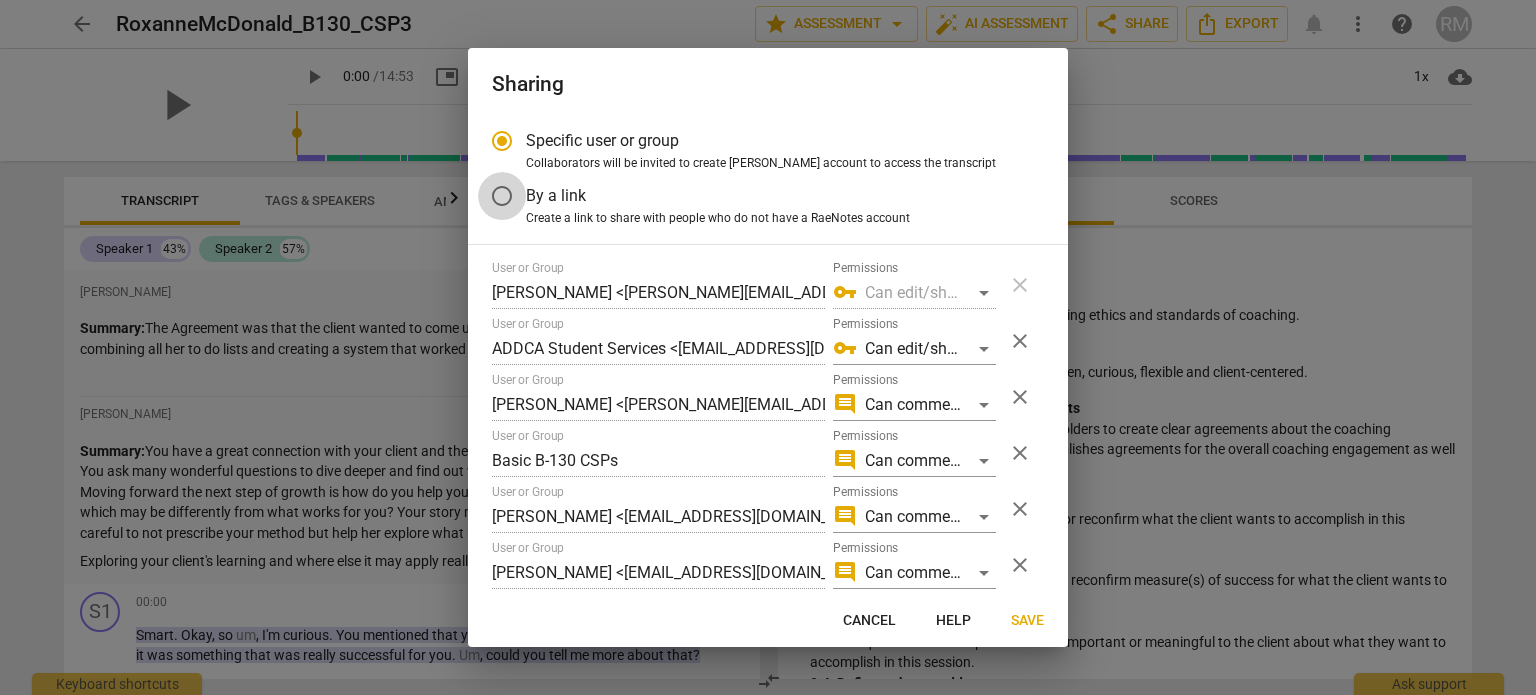 click on "By a link" at bounding box center [502, 196] 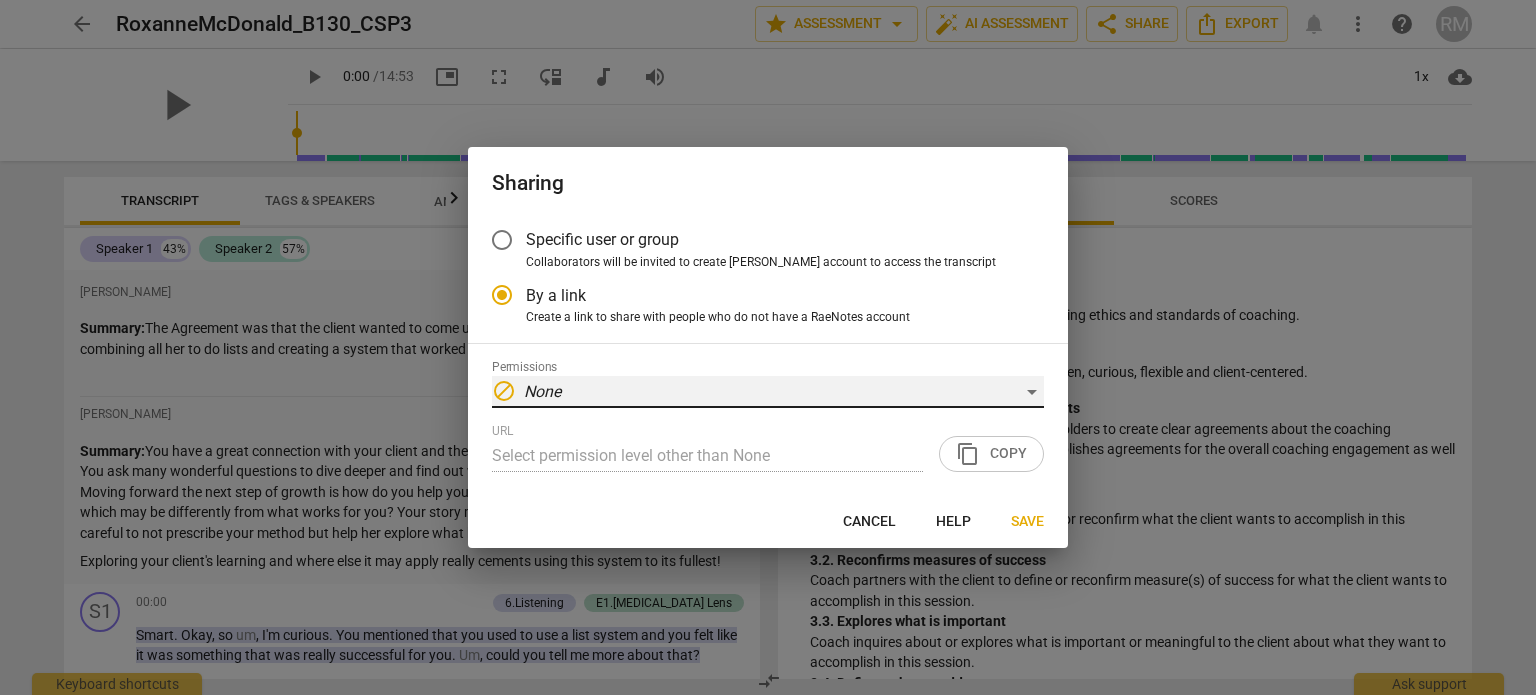 click on "block None" at bounding box center [768, 392] 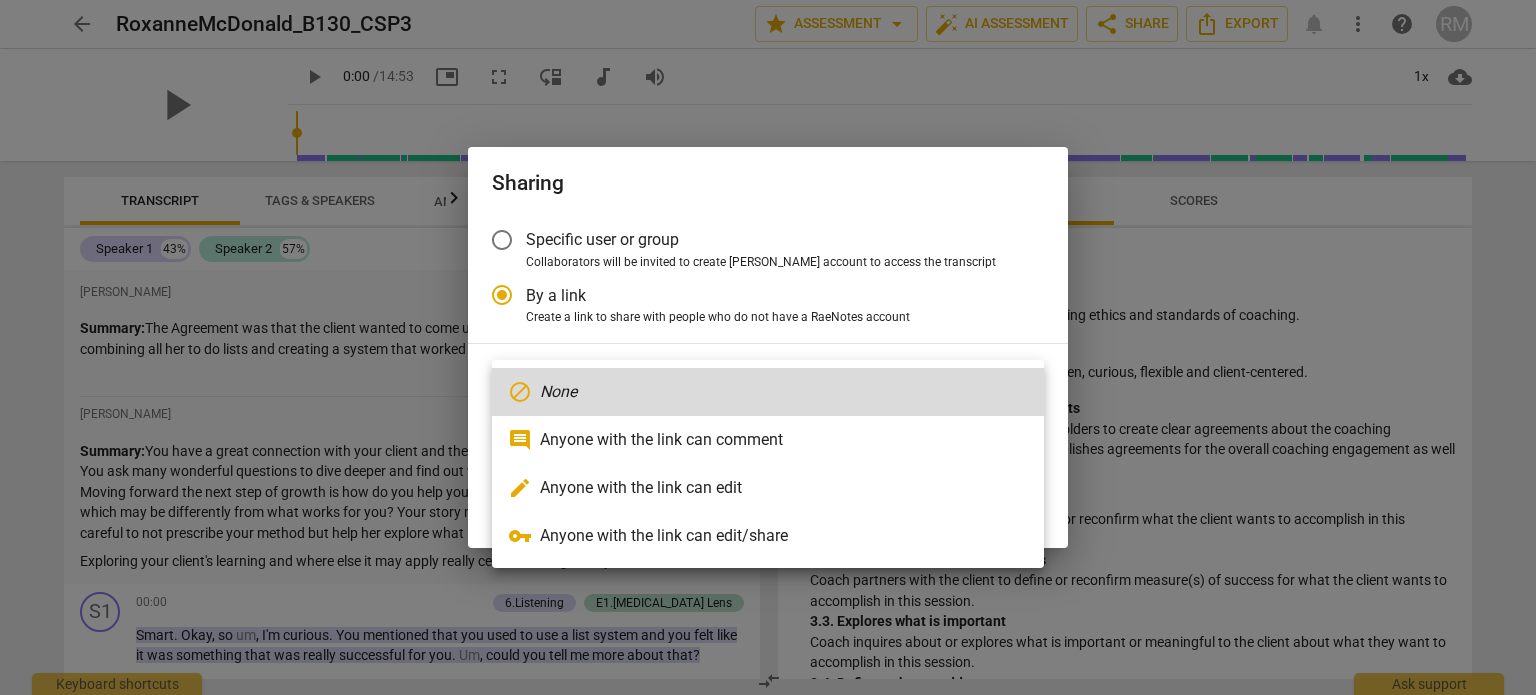 click at bounding box center (768, 347) 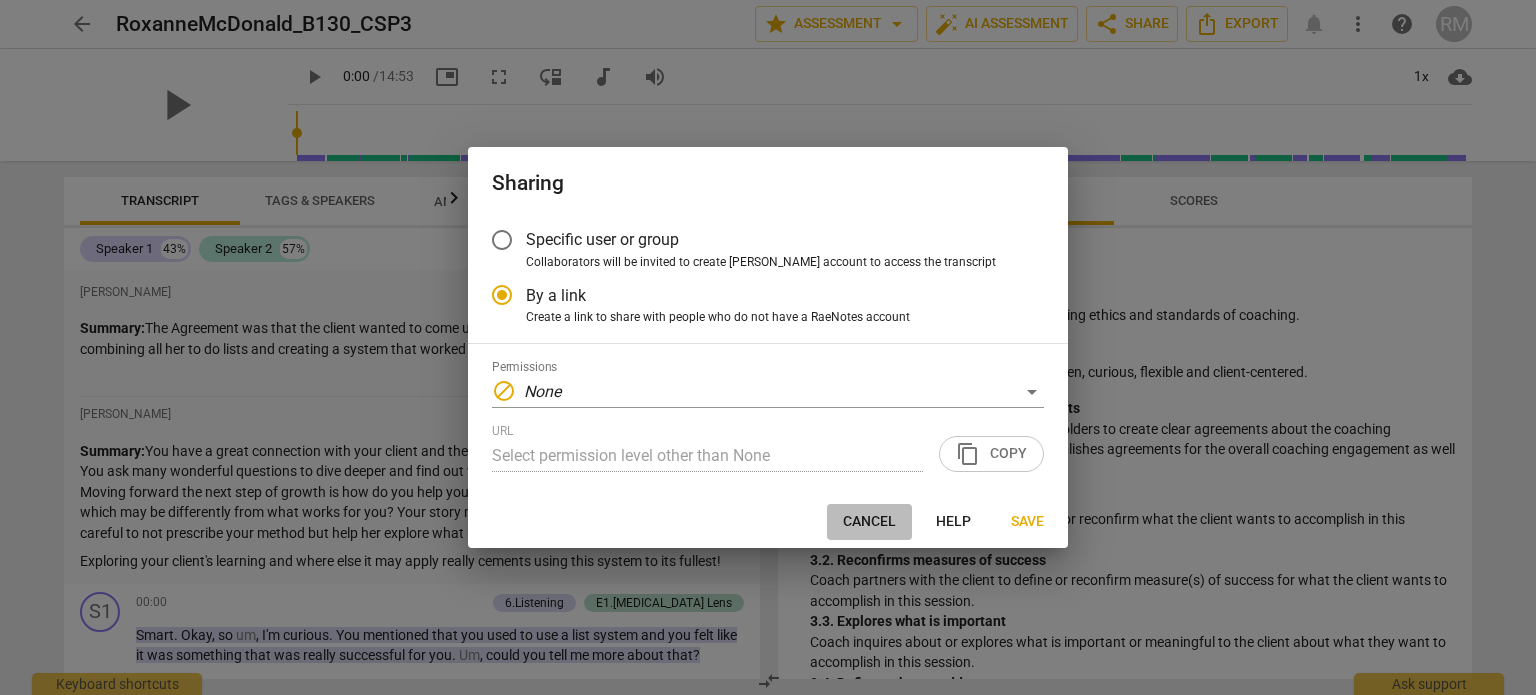 click on "Cancel" at bounding box center (869, 522) 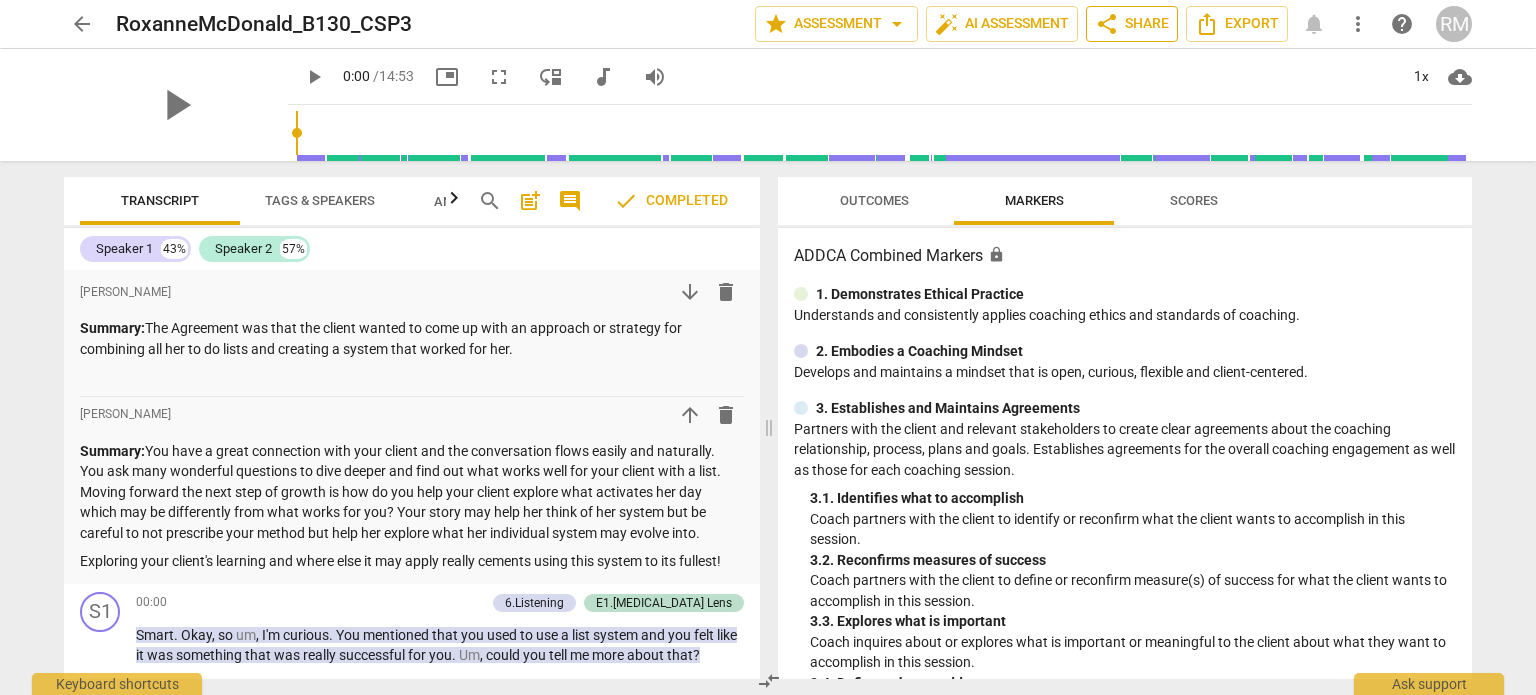 click on "share    Share" at bounding box center (1132, 24) 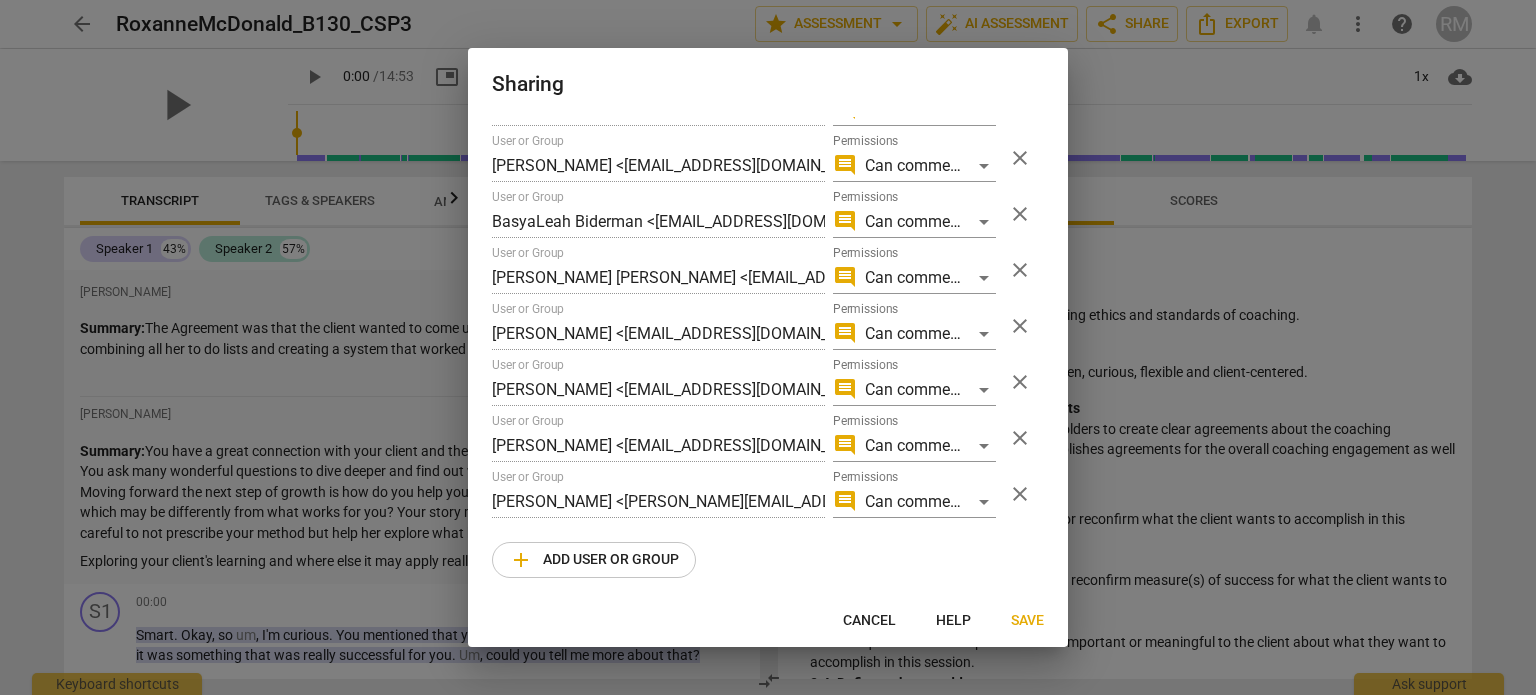 scroll, scrollTop: 704, scrollLeft: 0, axis: vertical 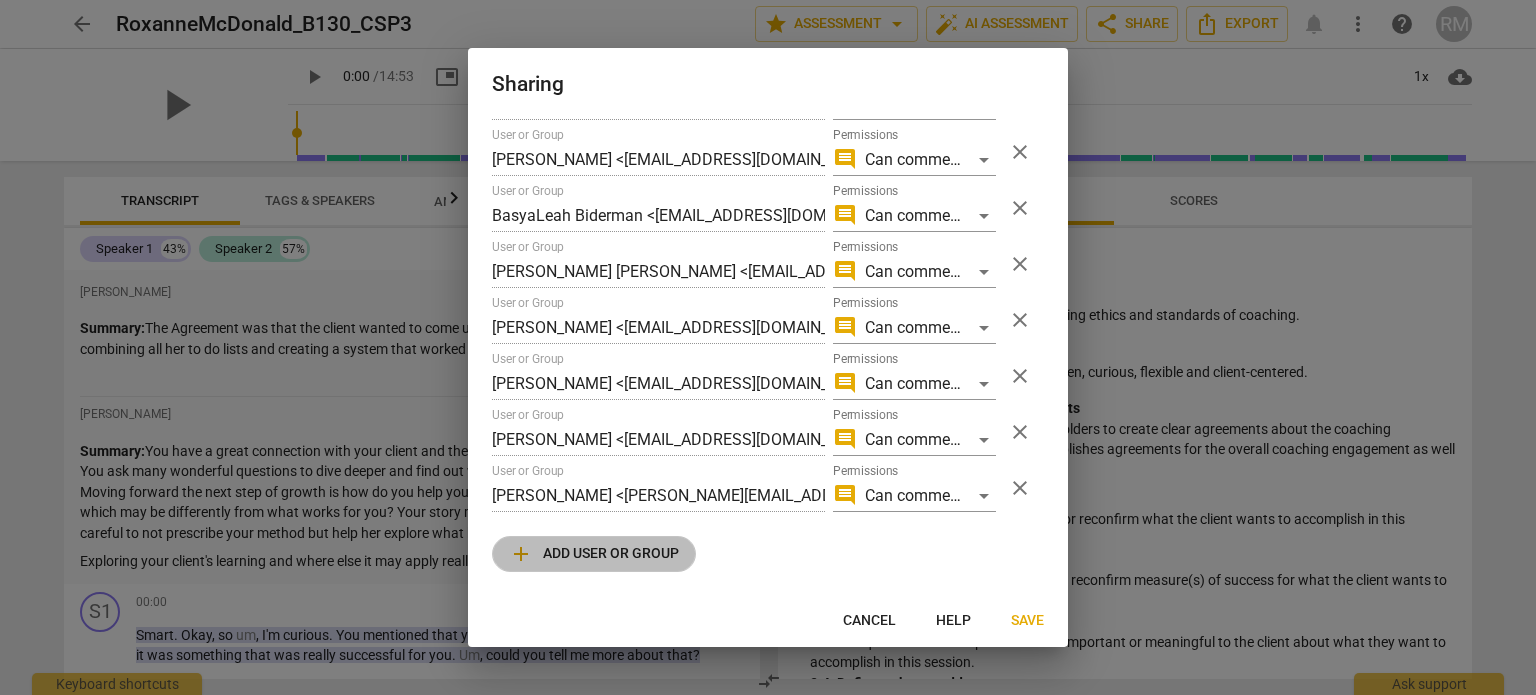 click on "add Add user or group" at bounding box center [594, 554] 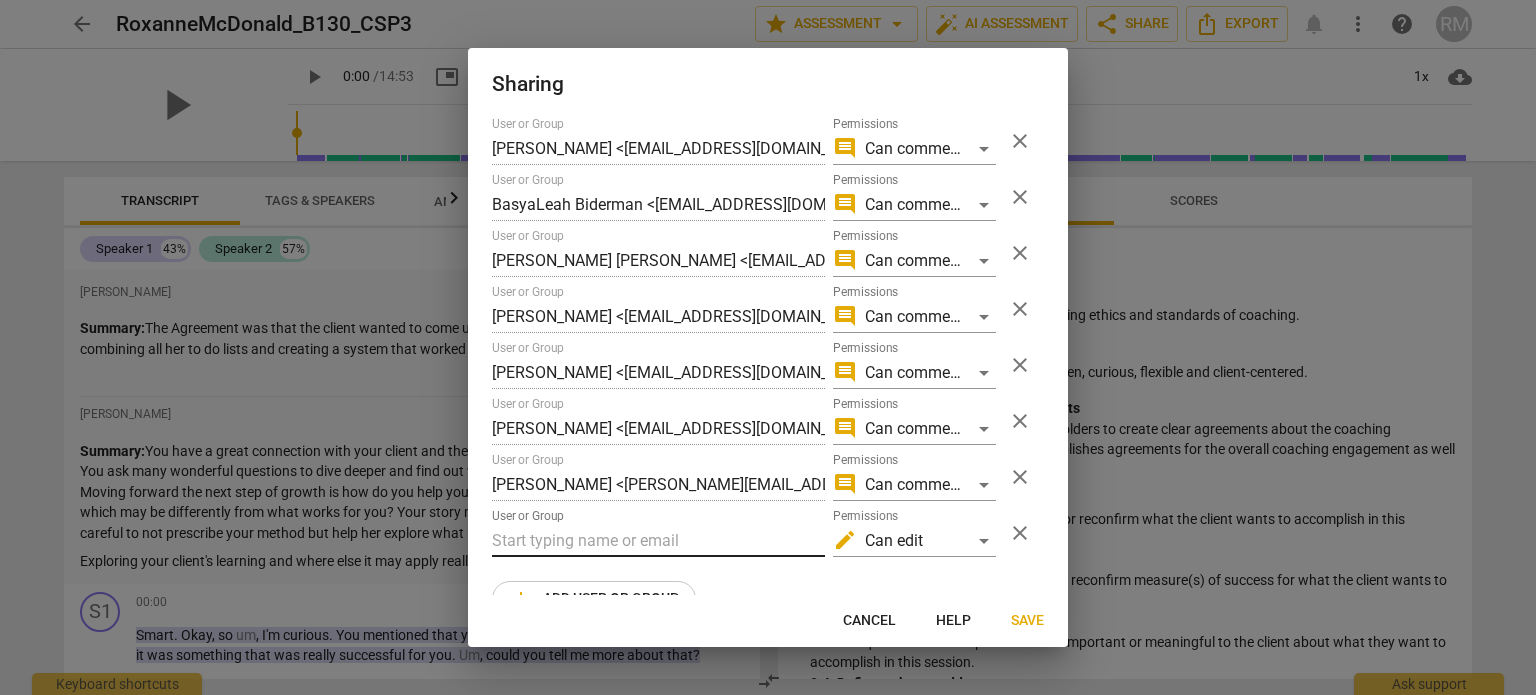 click at bounding box center [658, 541] 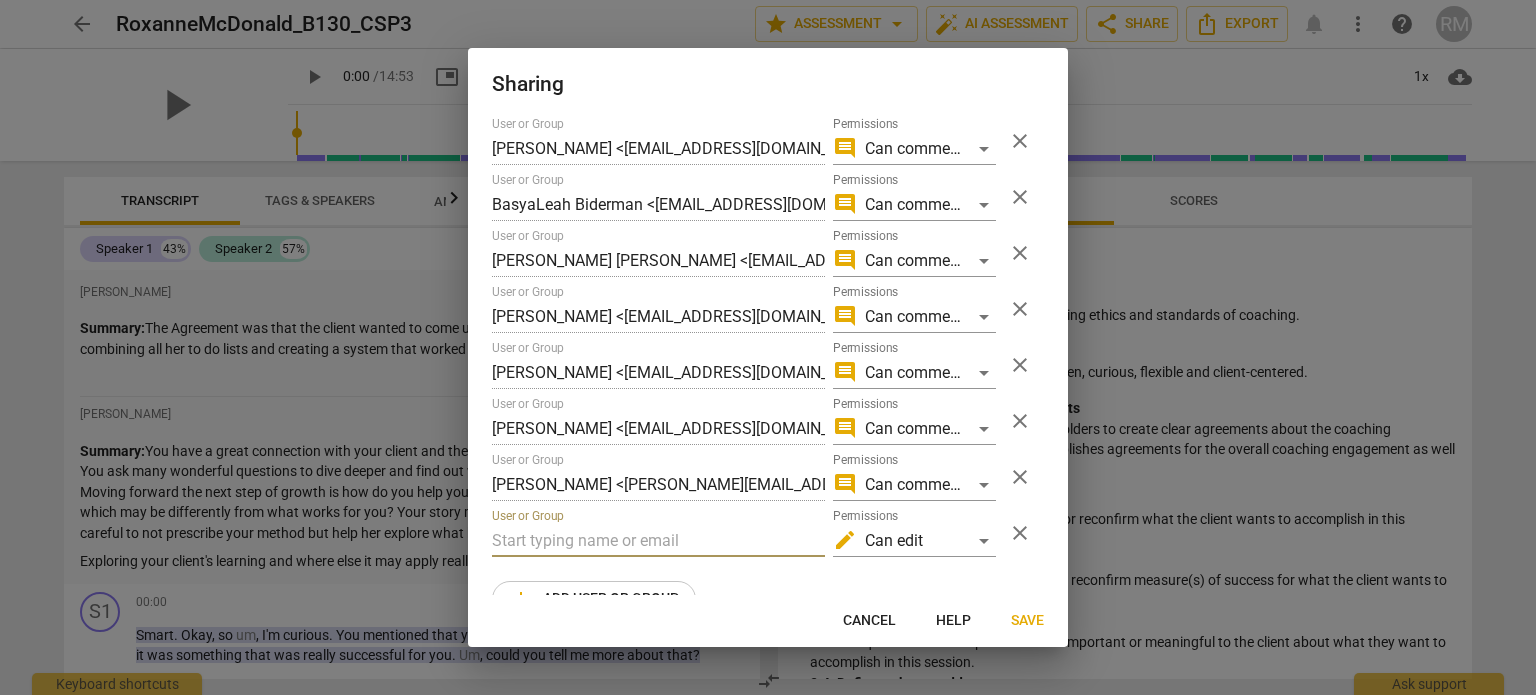 click at bounding box center (658, 541) 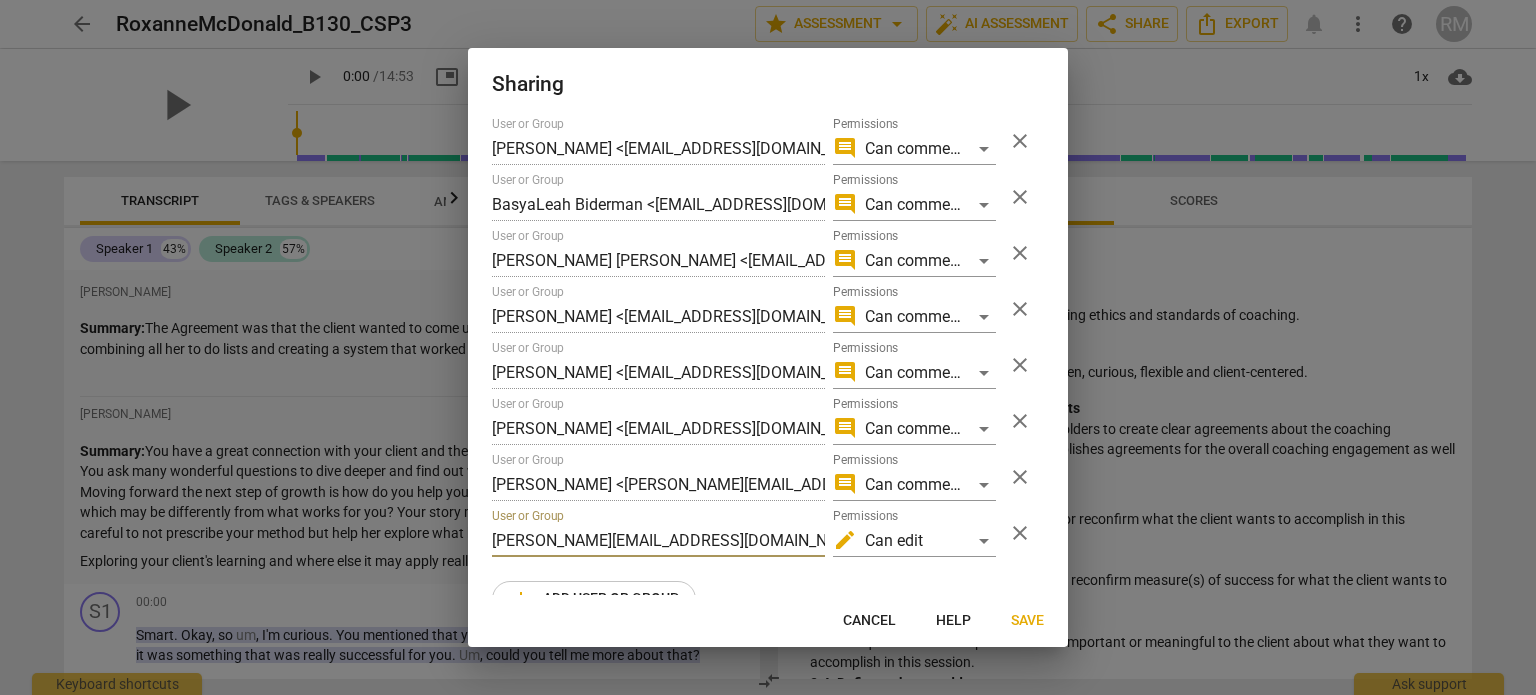 type on "[PERSON_NAME][EMAIL_ADDRESS][DOMAIN_NAME]" 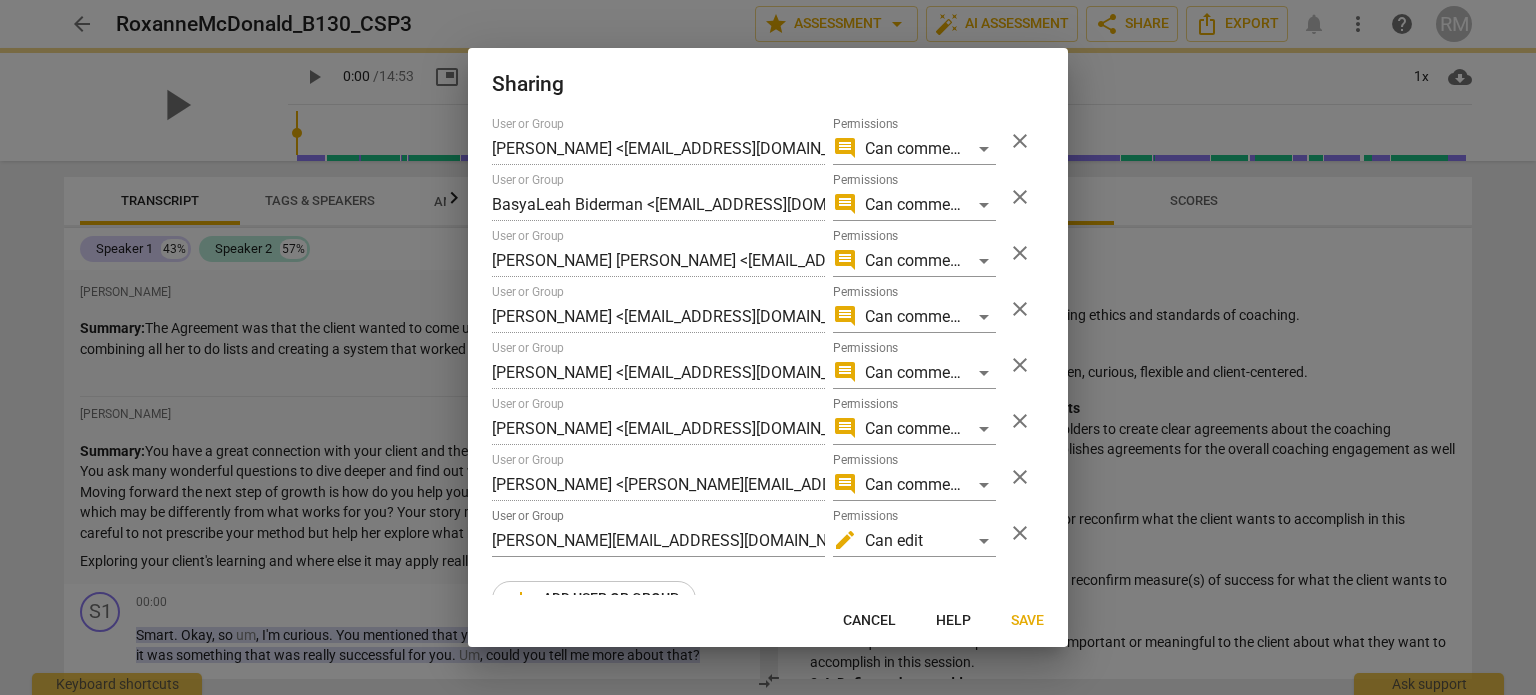 radio on "false" 